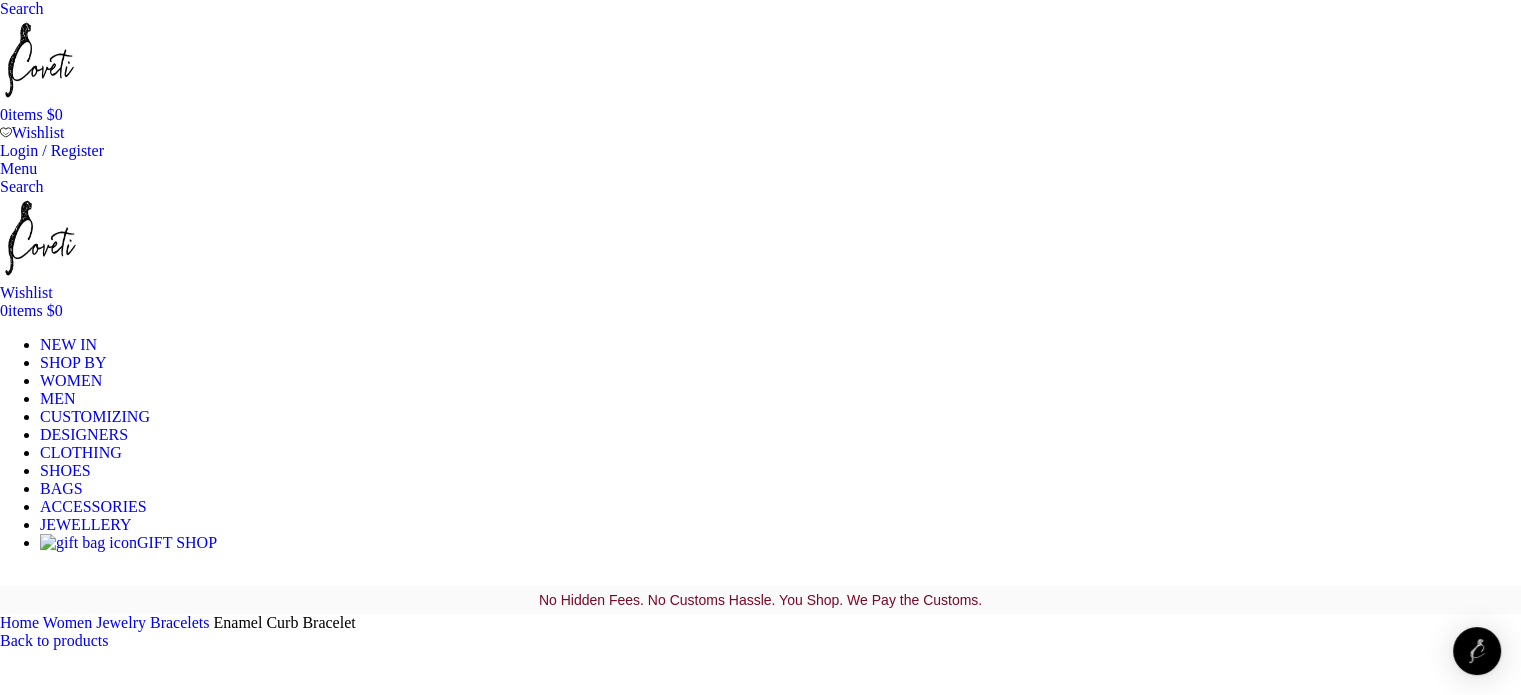 scroll, scrollTop: 300, scrollLeft: 0, axis: vertical 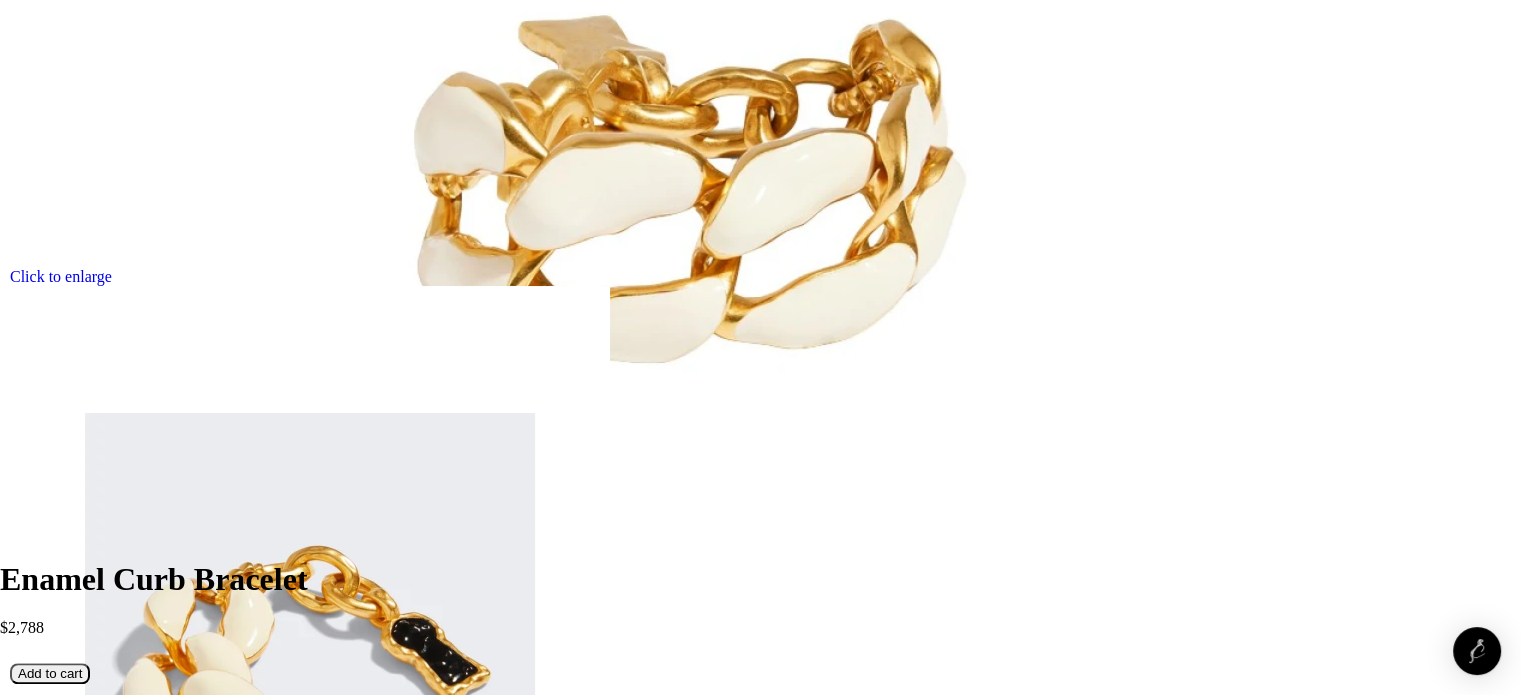 click on "Schiaparelli
Schiaparelli Enamel Curb Bracelet
This chain bracelet in enamel and hammered golden brass is adorned with an S clasp and a signature keyhole pendant.
Schiaparelli Enamel Curb Bracelet  has been a staple of the fashion world for decades. From the runway to the red carpet, these earrings have been seen on some of the most stylish celebrities and trendsetters. From the classic pearl drop earrings to the more modern and daring designs,  Schiaparelli  Enamel Curb Bracelet has been a go-to accessory for many.
The classic Schiaparelli earrings are a timeless piece that can be dressed up or down. They are perfect for a night out or a special occasion. The pearls are often set in gold or silver and can be paired with a variety of outfits.
The more modern designs of  Schiaparelli  earrings are often bold and daring. They feature bright colors, intricate designs, and unique shapes. These earrings are perfect for making a statement and standing out from the crowd." at bounding box center (760, 2243) 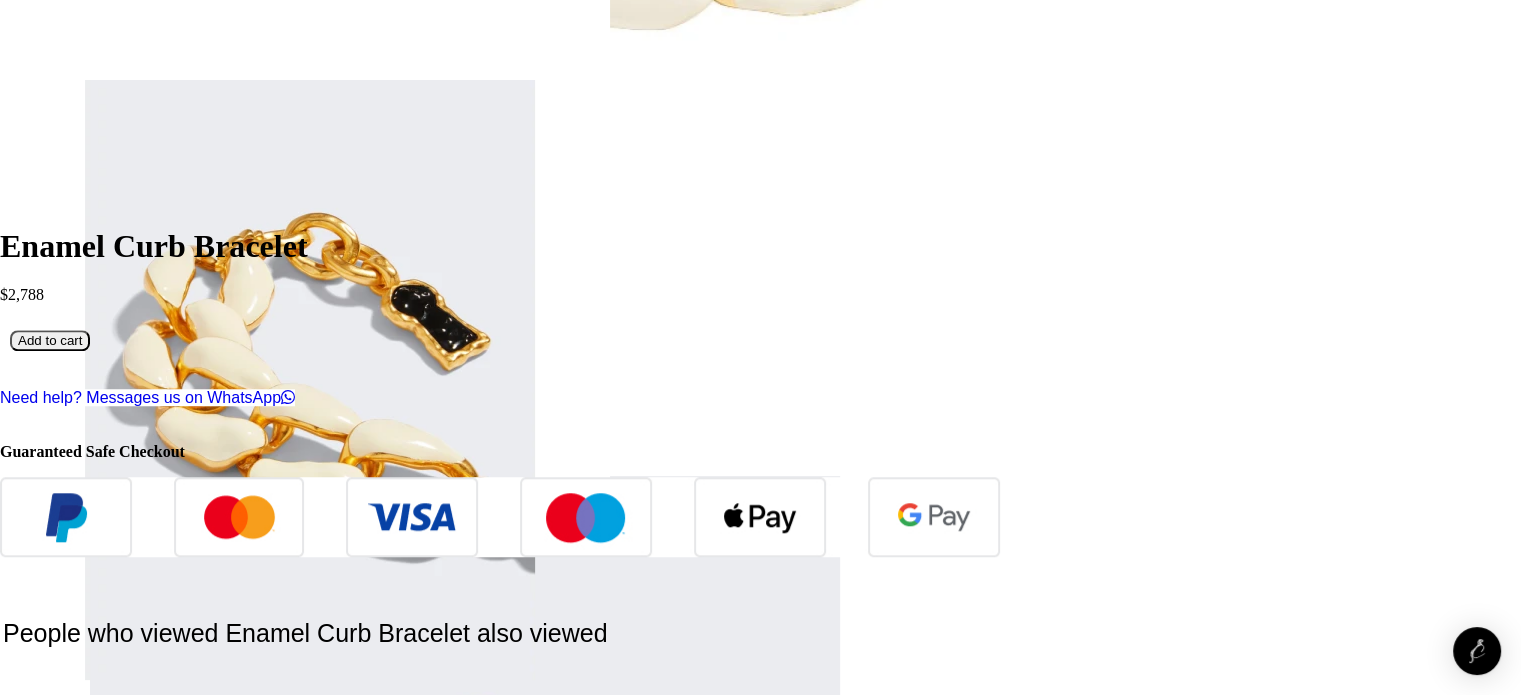 scroll, scrollTop: 1700, scrollLeft: 0, axis: vertical 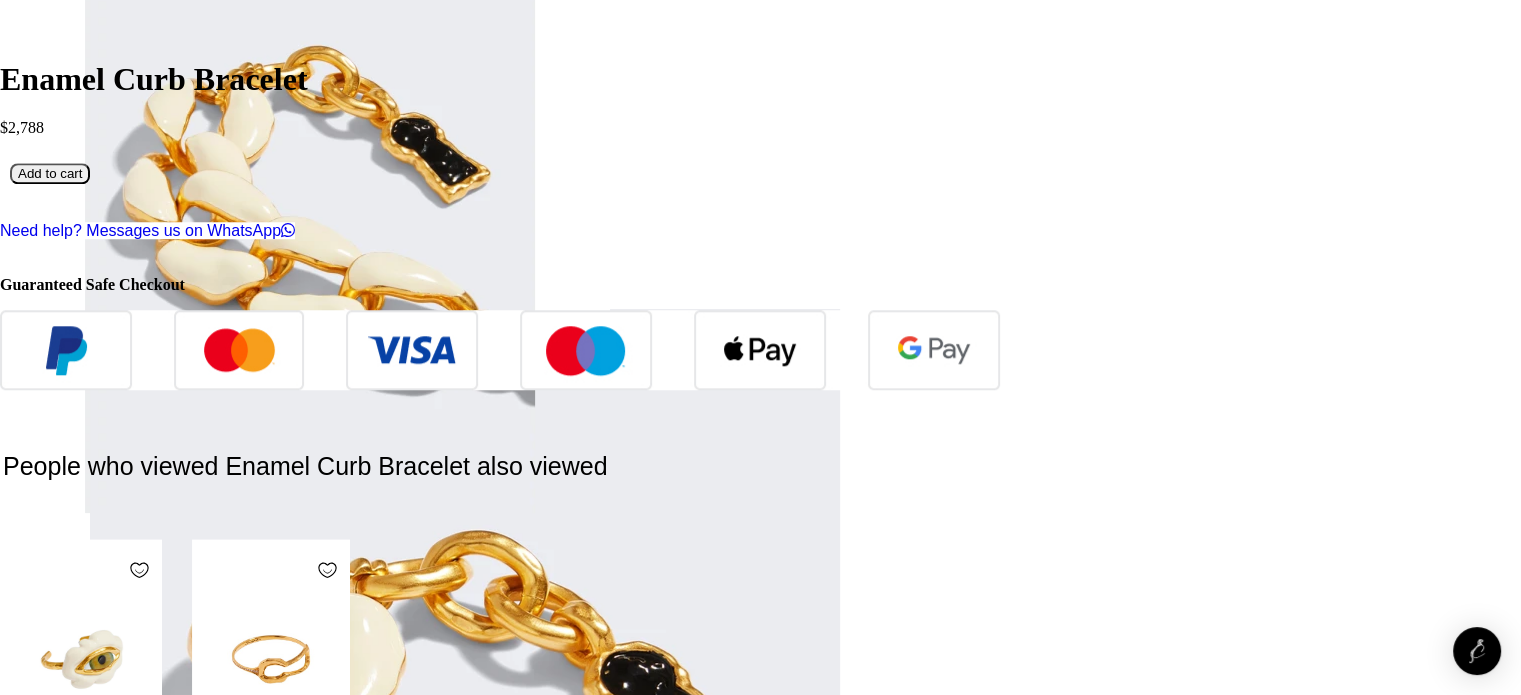 click on "Schiaparelli
Schiaparelli Enamel Curb Bracelet
This chain bracelet in enamel and hammered golden brass is adorned with an S clasp and a signature keyhole pendant.
Schiaparelli Enamel Curb Bracelet  has been a staple of the fashion world for decades. From the runway to the red carpet, these earrings have been seen on some of the most stylish celebrities and trendsetters. From the classic pearl drop earrings to the more modern and daring designs,  Schiaparelli  Enamel Curb Bracelet has been a go-to accessory for many.
The classic Schiaparelli earrings are a timeless piece that can be dressed up or down. They are perfect for a night out or a special occasion. The pearls are often set in gold or silver and can be paired with a variety of outfits.
The more modern designs of  Schiaparelli  earrings are often bold and daring. They feature bright colors, intricate designs, and unique shapes. These earrings are perfect for making a statement and standing out from the crowd." at bounding box center (760, 1743) 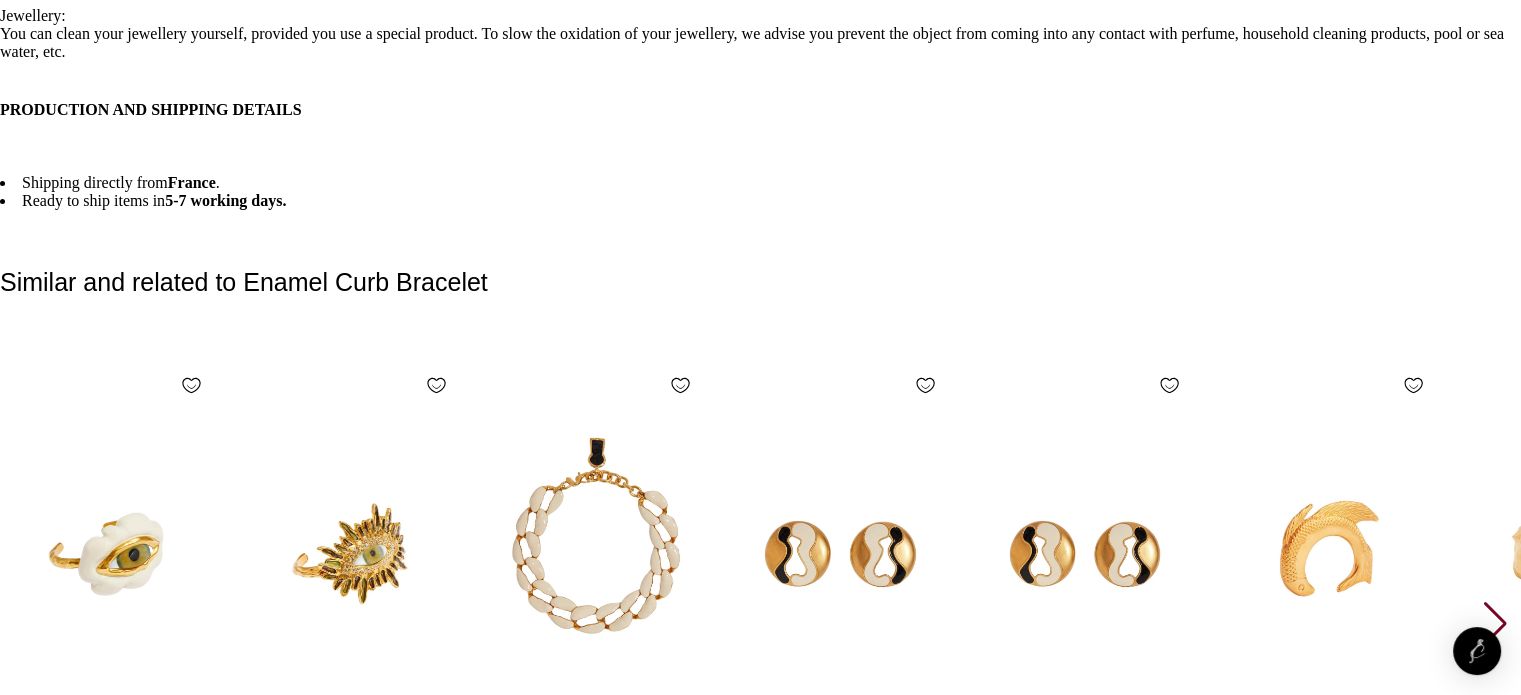 scroll, scrollTop: 4200, scrollLeft: 0, axis: vertical 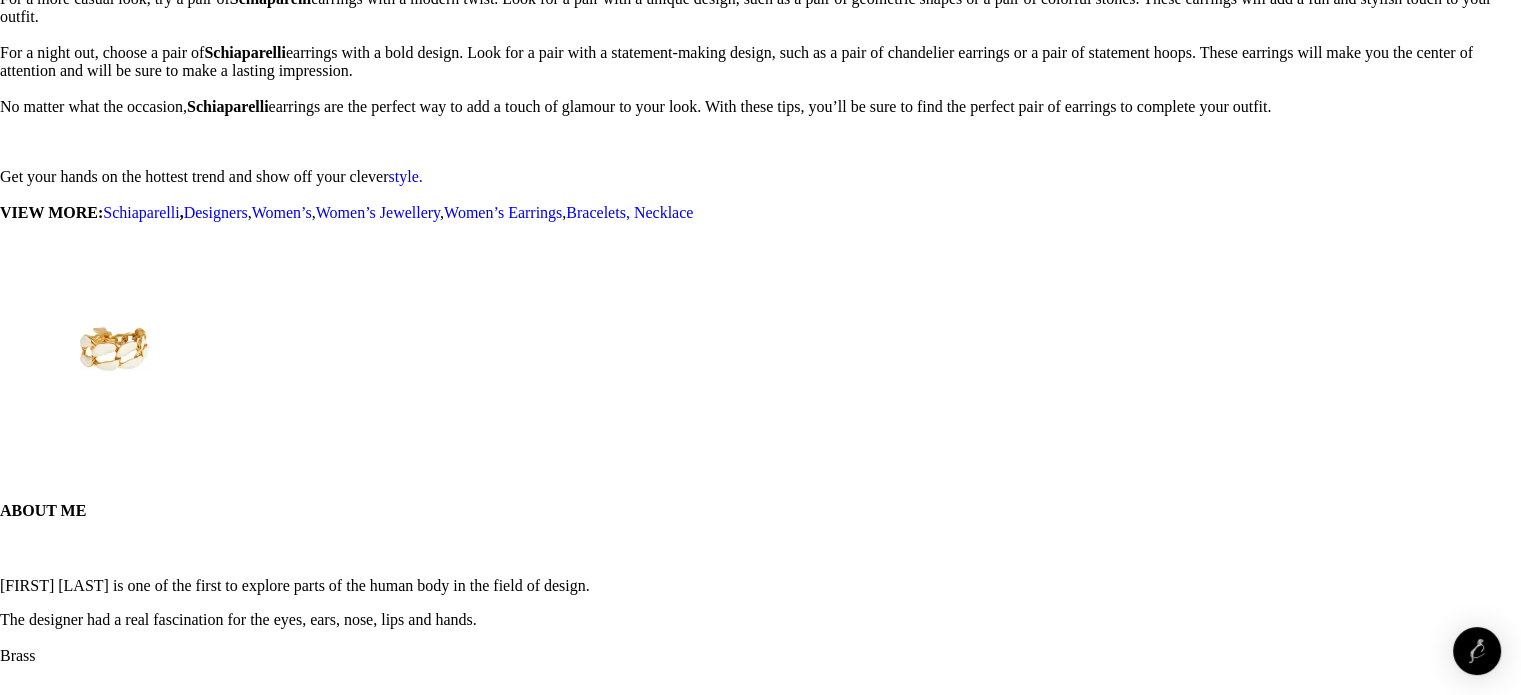 click at bounding box center (1497, 1396) 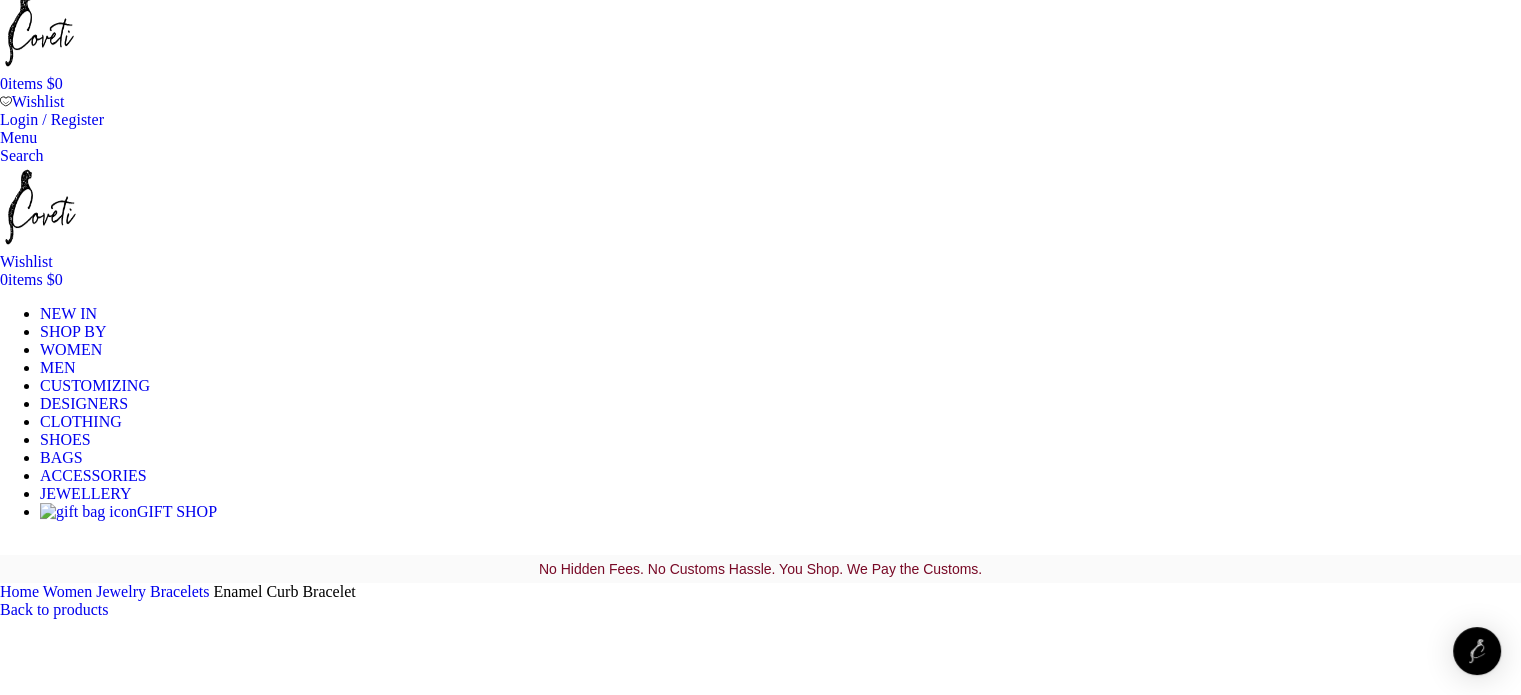 scroll, scrollTop: 0, scrollLeft: 0, axis: both 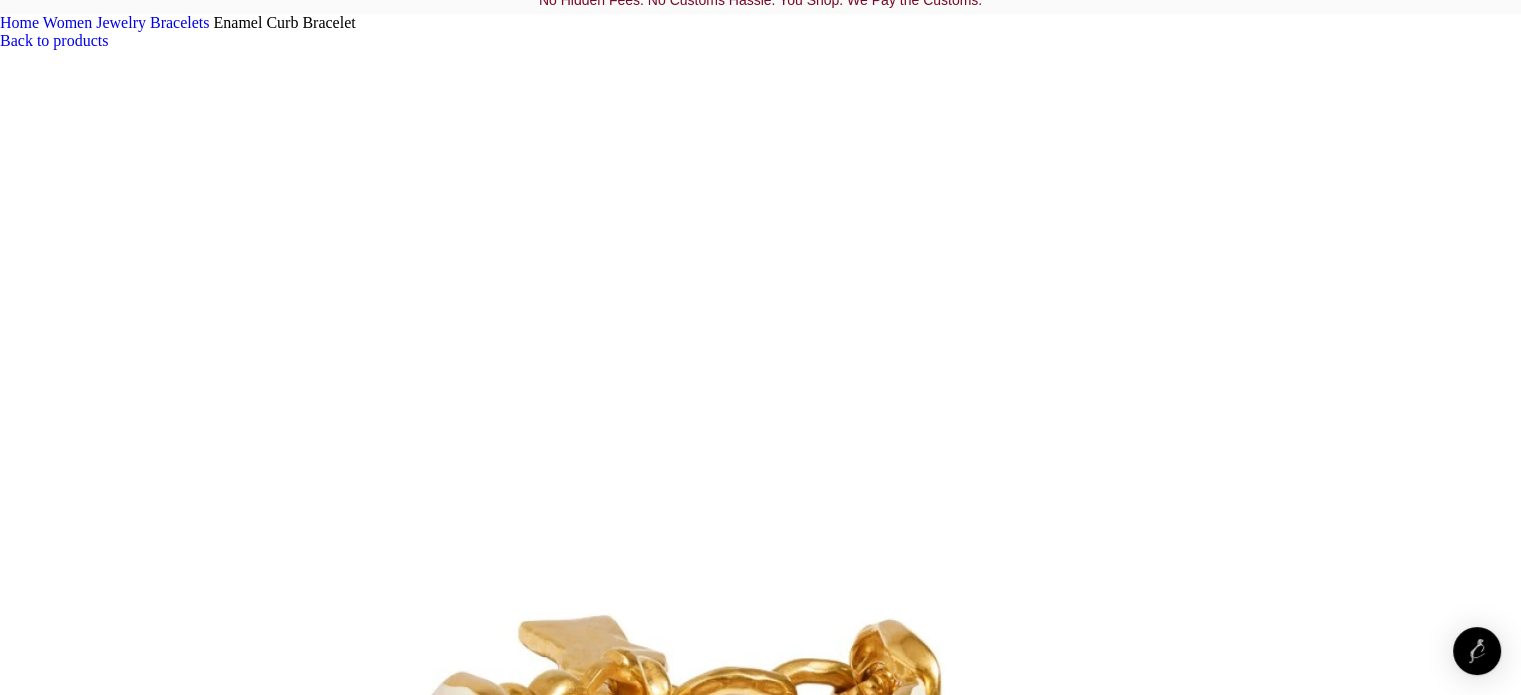 click on "Schiaparelli" at bounding box center [82, 1893] 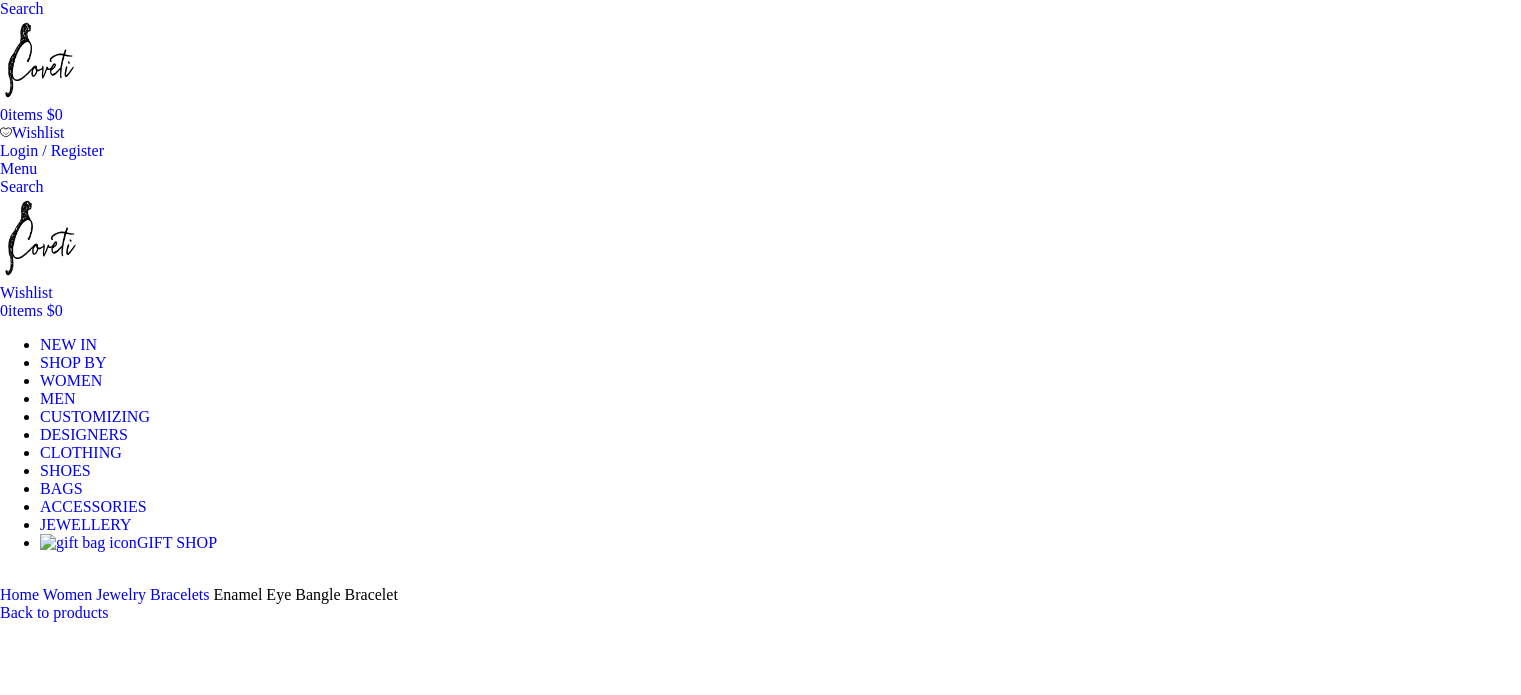 scroll, scrollTop: 0, scrollLeft: 0, axis: both 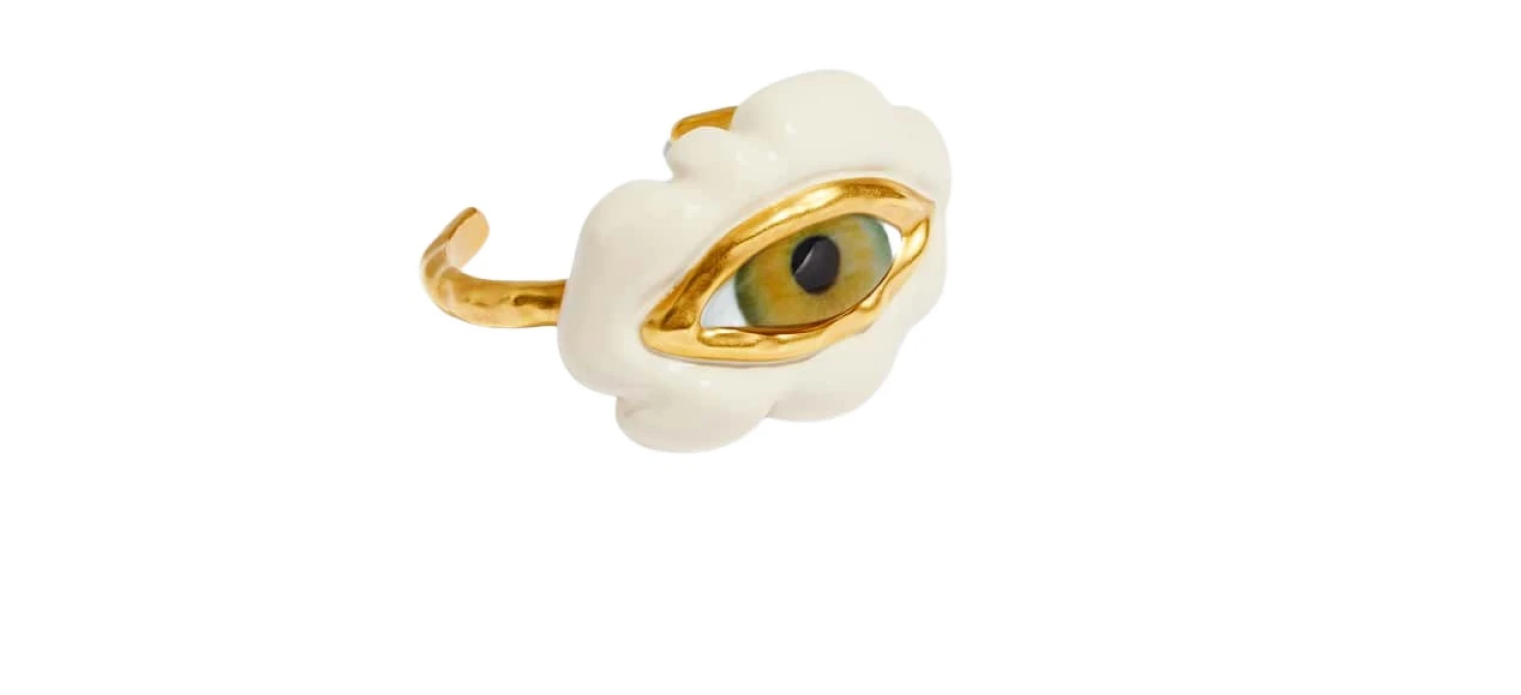 click on "Schiaparelli" at bounding box center (225, 5598) 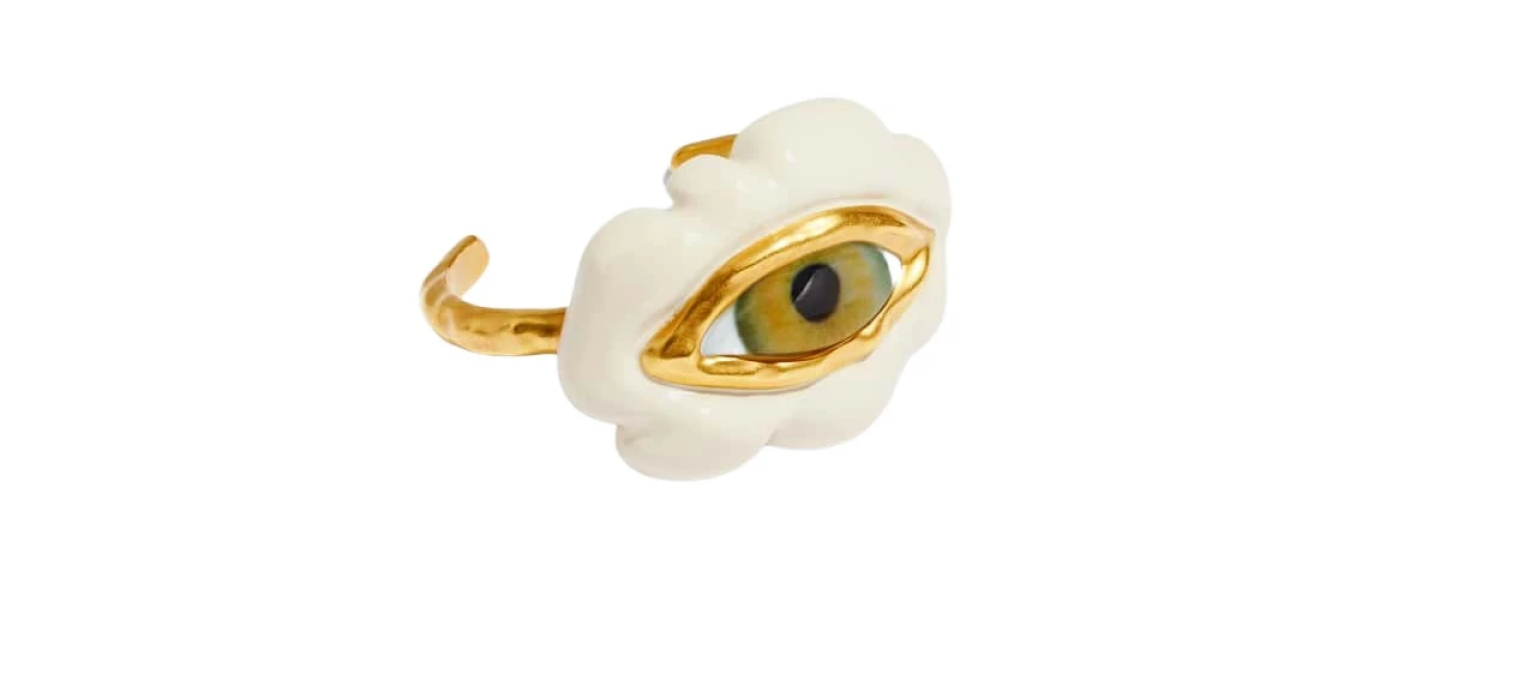 scroll, scrollTop: 1281, scrollLeft: 0, axis: vertical 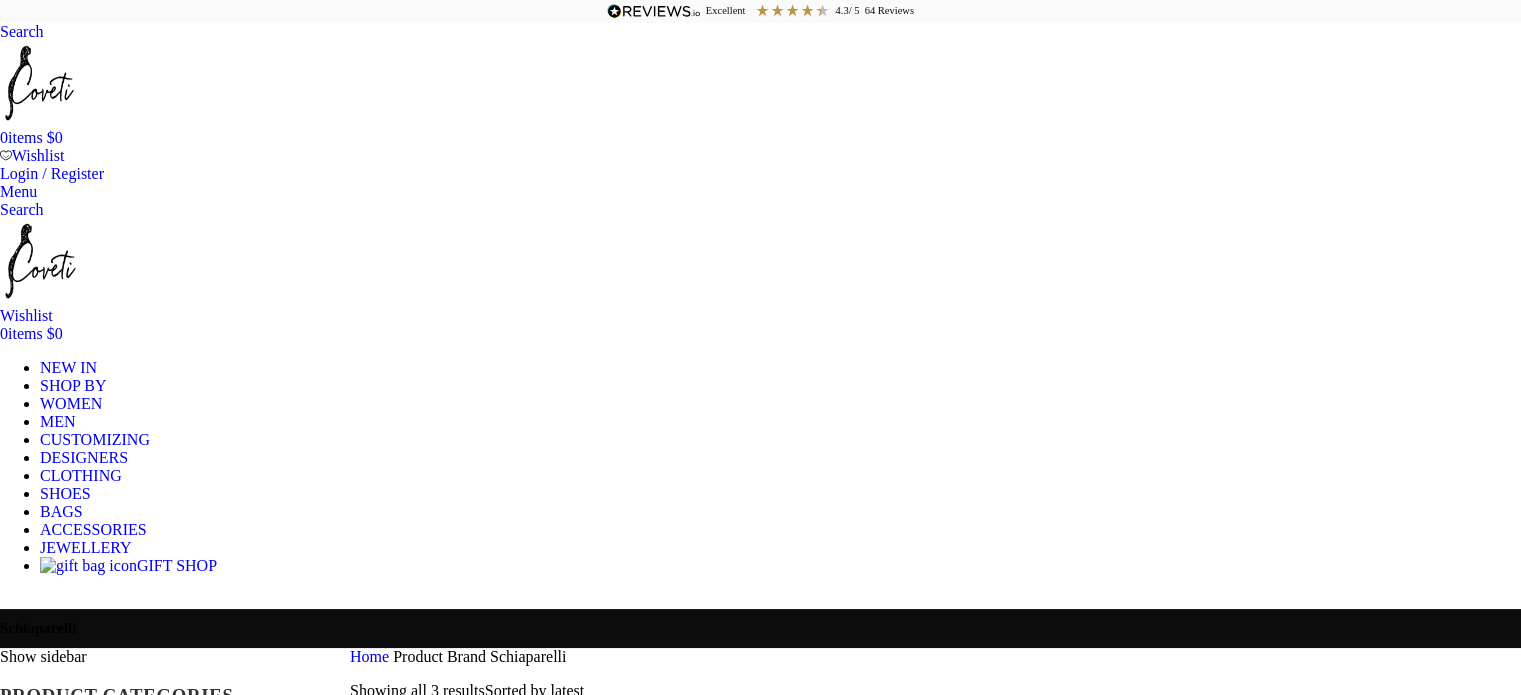 click on "Show sidebar" at bounding box center (43, 656) 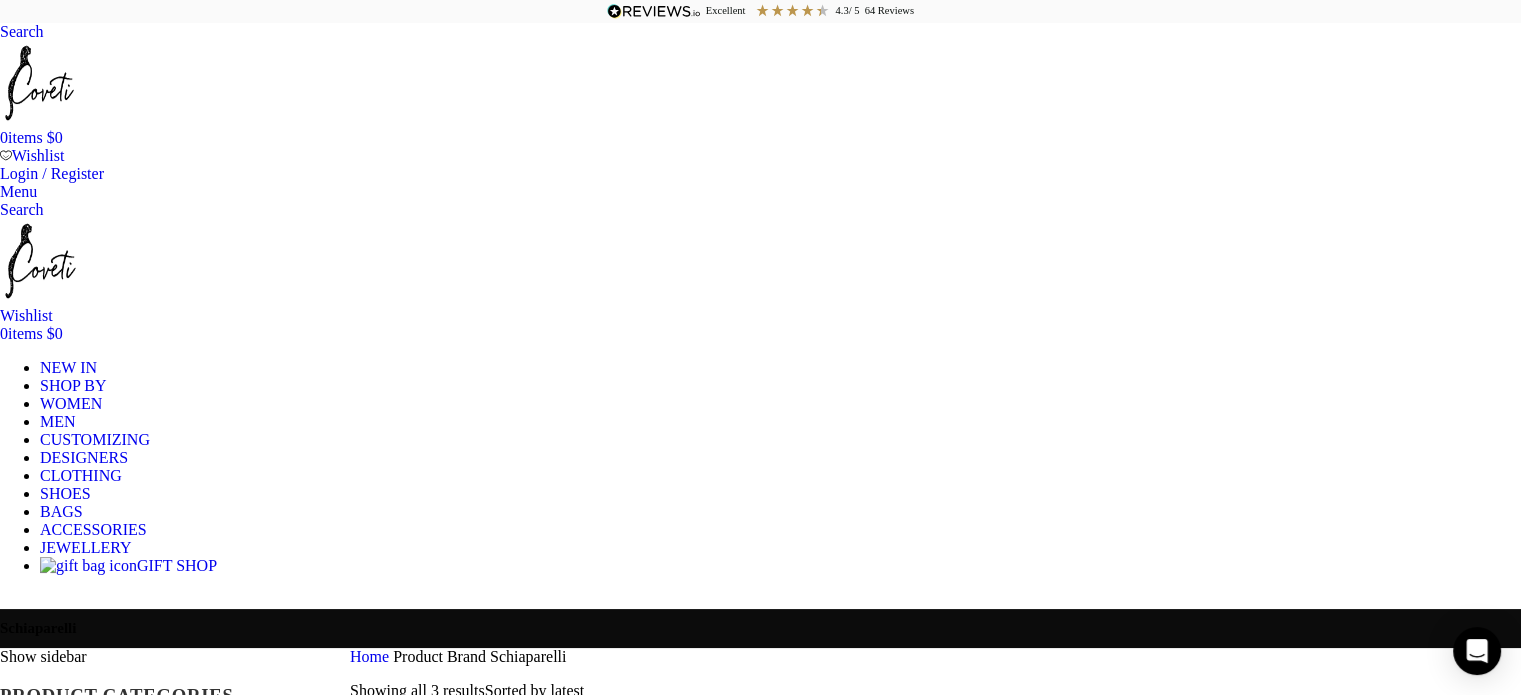 click on "Show sidebar" at bounding box center (43, 656) 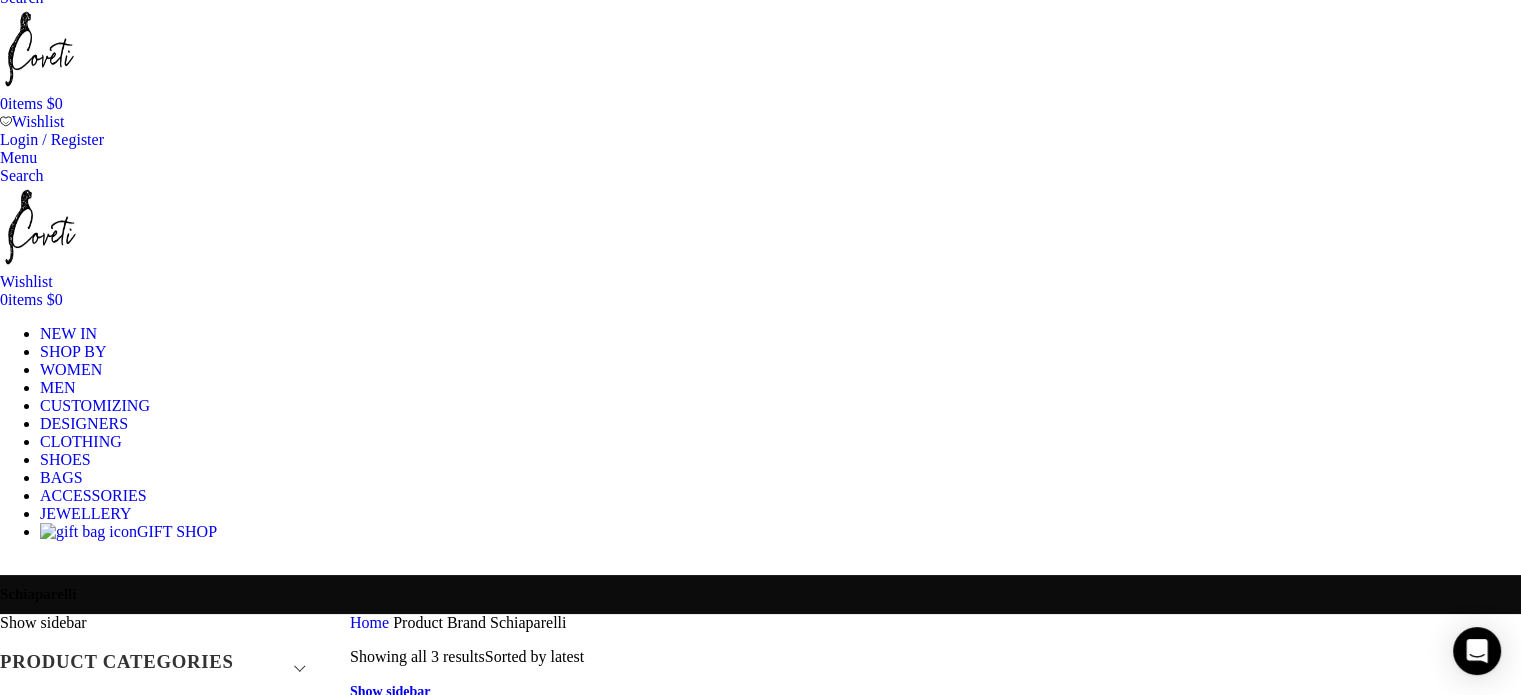 scroll, scrollTop: 0, scrollLeft: 0, axis: both 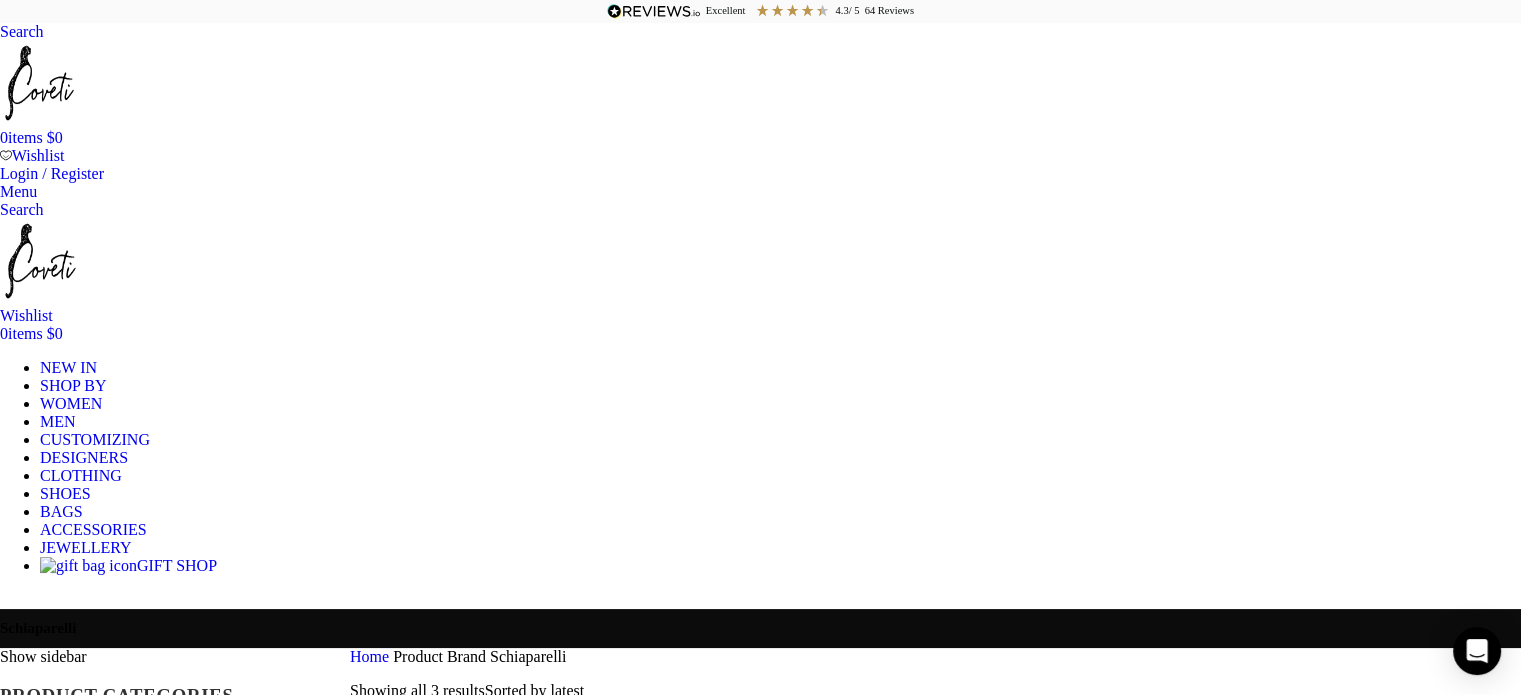 click on "VIEW ALL" at bounding box center [-617, 924] 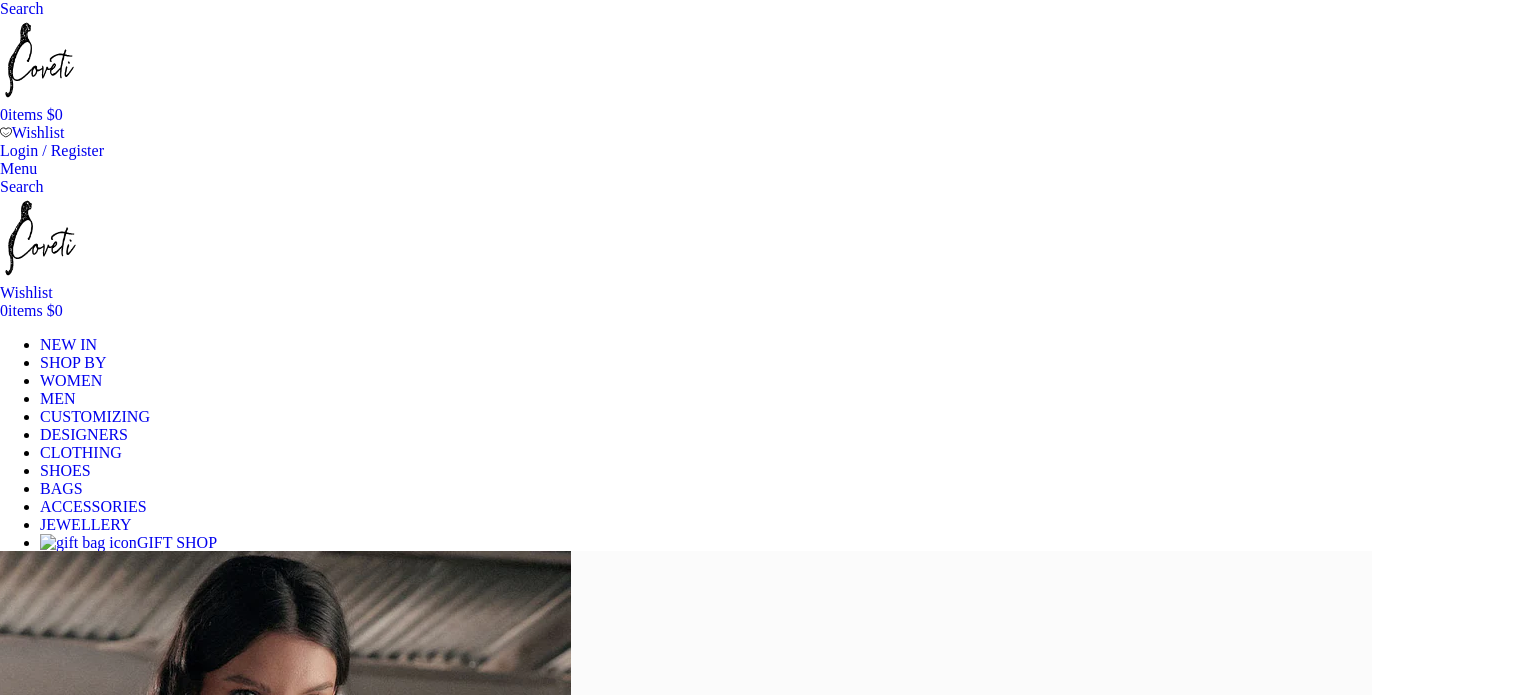 scroll, scrollTop: 0, scrollLeft: 0, axis: both 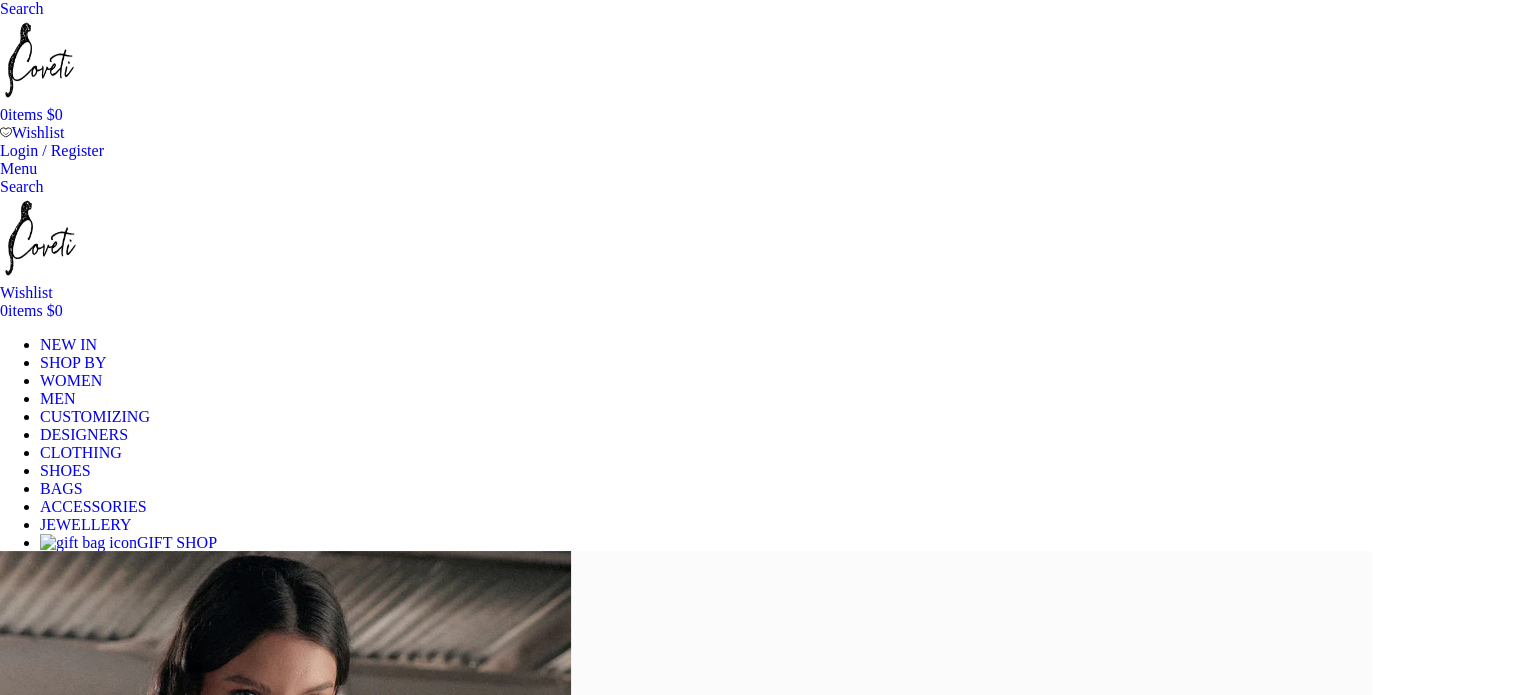 click on "DESIGNERS" at bounding box center (84, 434) 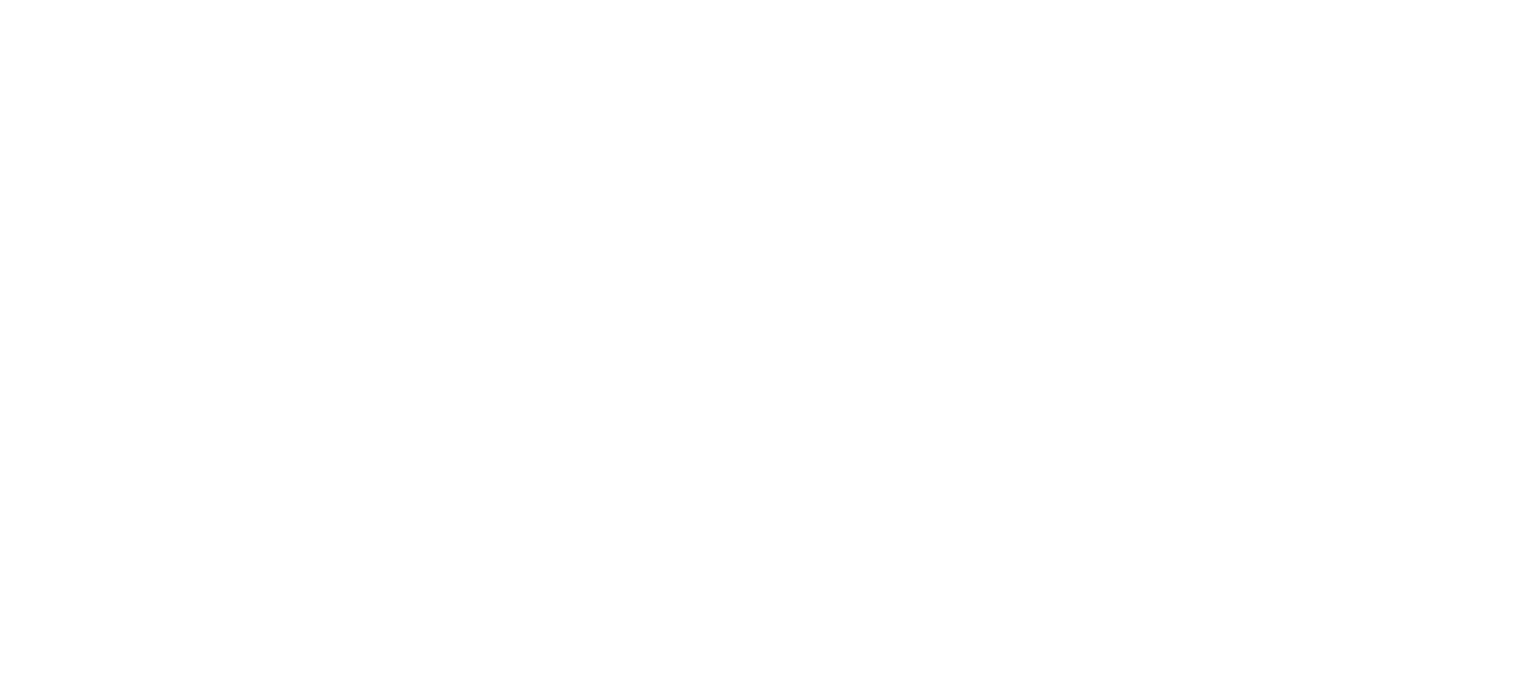 scroll, scrollTop: 0, scrollLeft: 0, axis: both 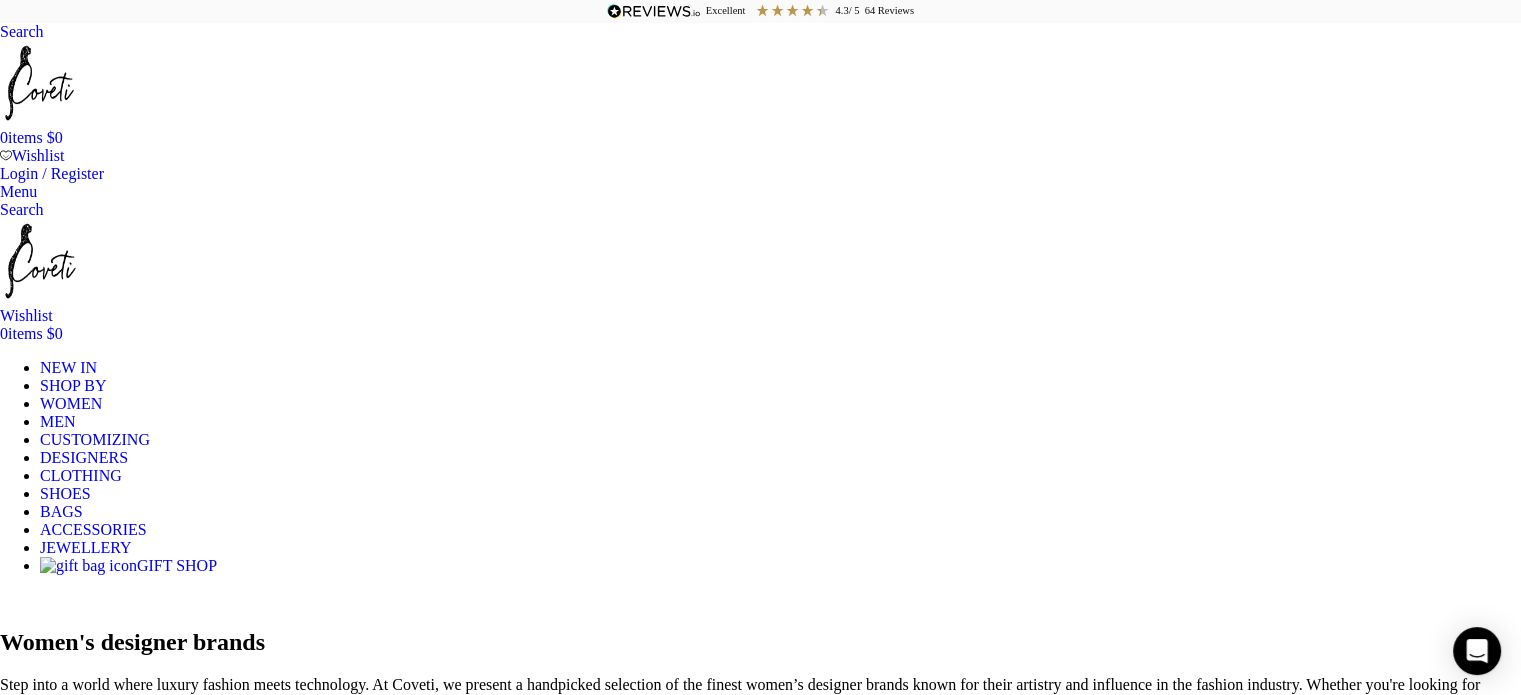 drag, startPoint x: 1137, startPoint y: 388, endPoint x: 1187, endPoint y: 198, distance: 196.46883 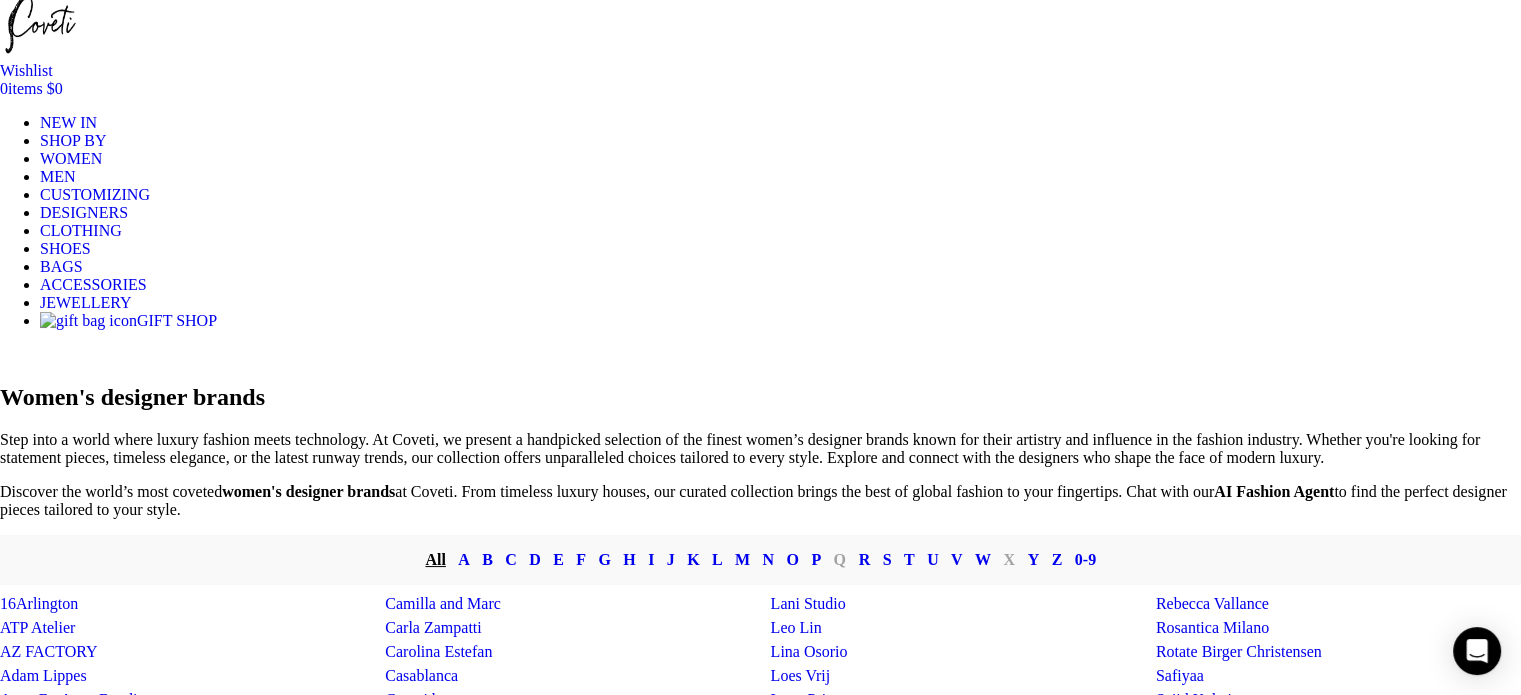 scroll, scrollTop: 300, scrollLeft: 0, axis: vertical 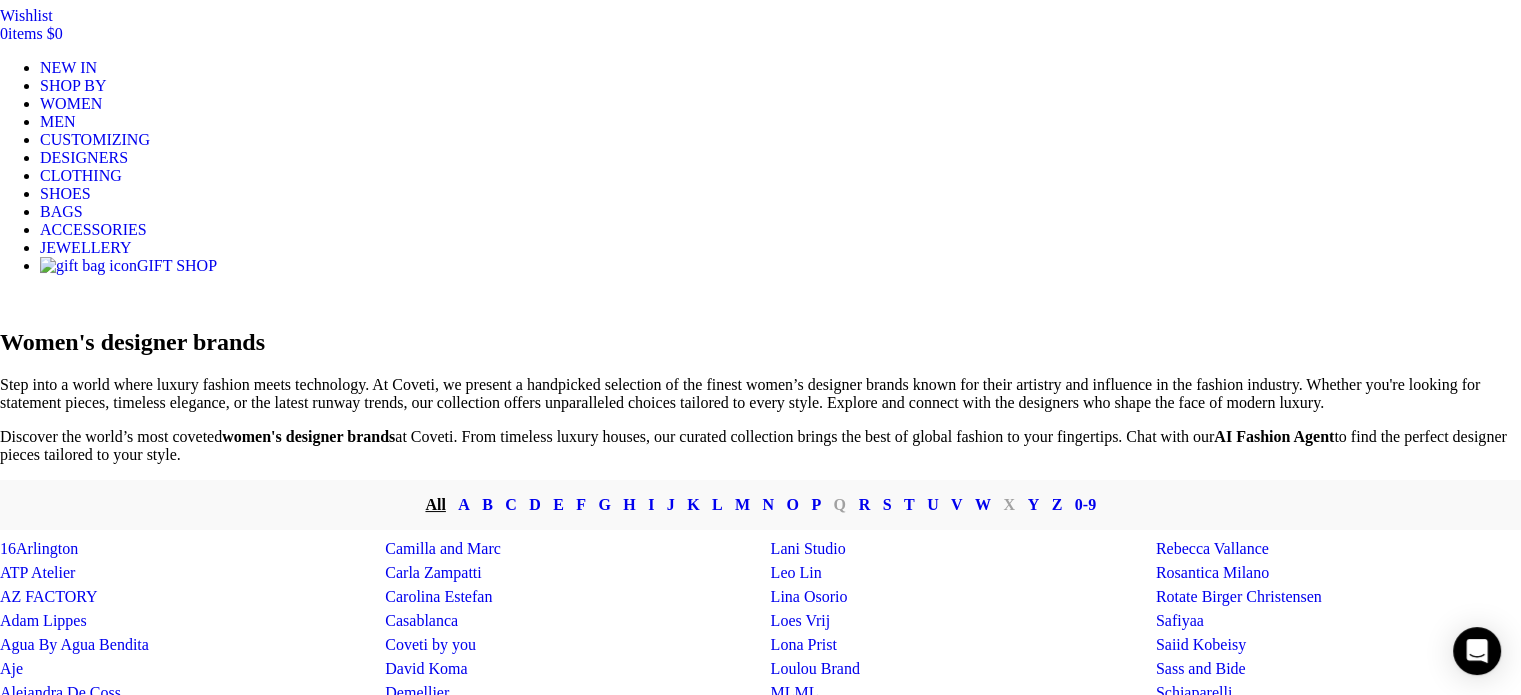 click on "S" at bounding box center [887, 505] 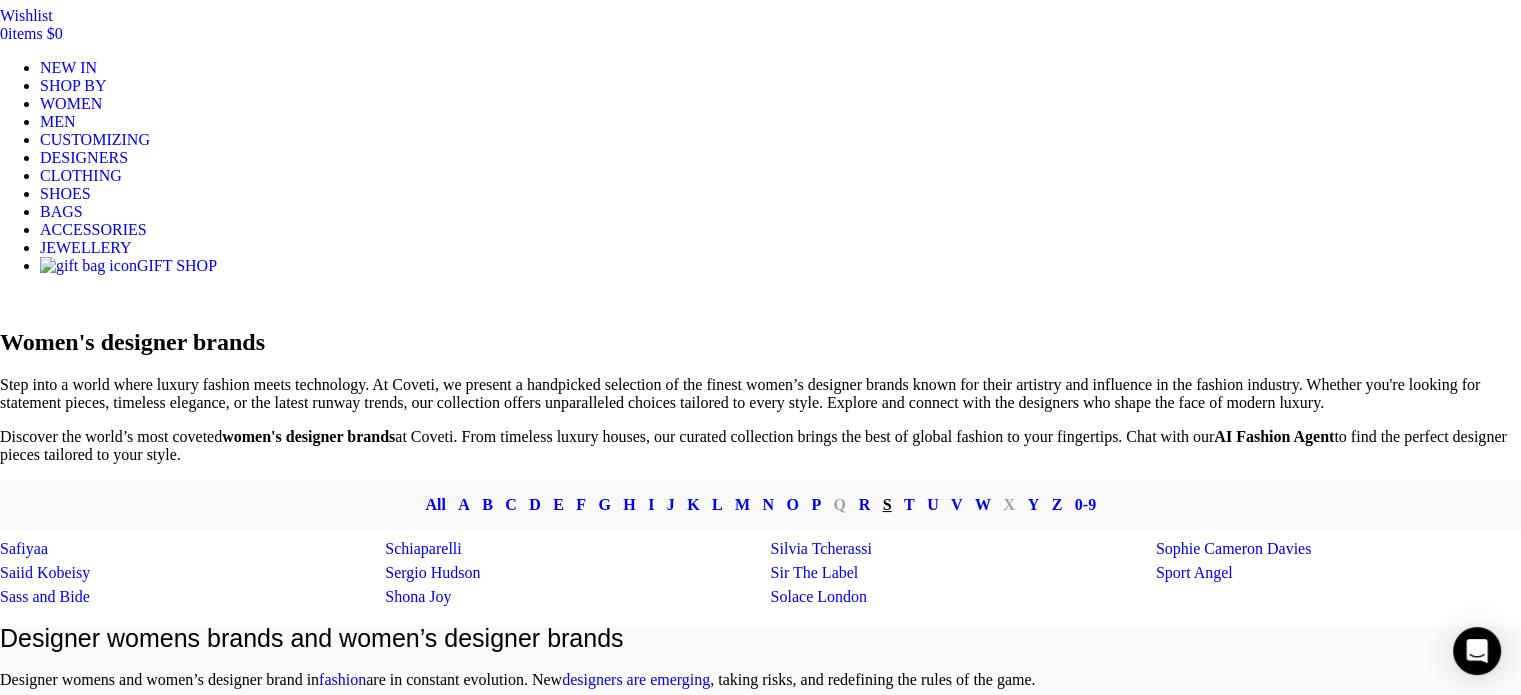 click on "Schiaparelli" at bounding box center [423, 548] 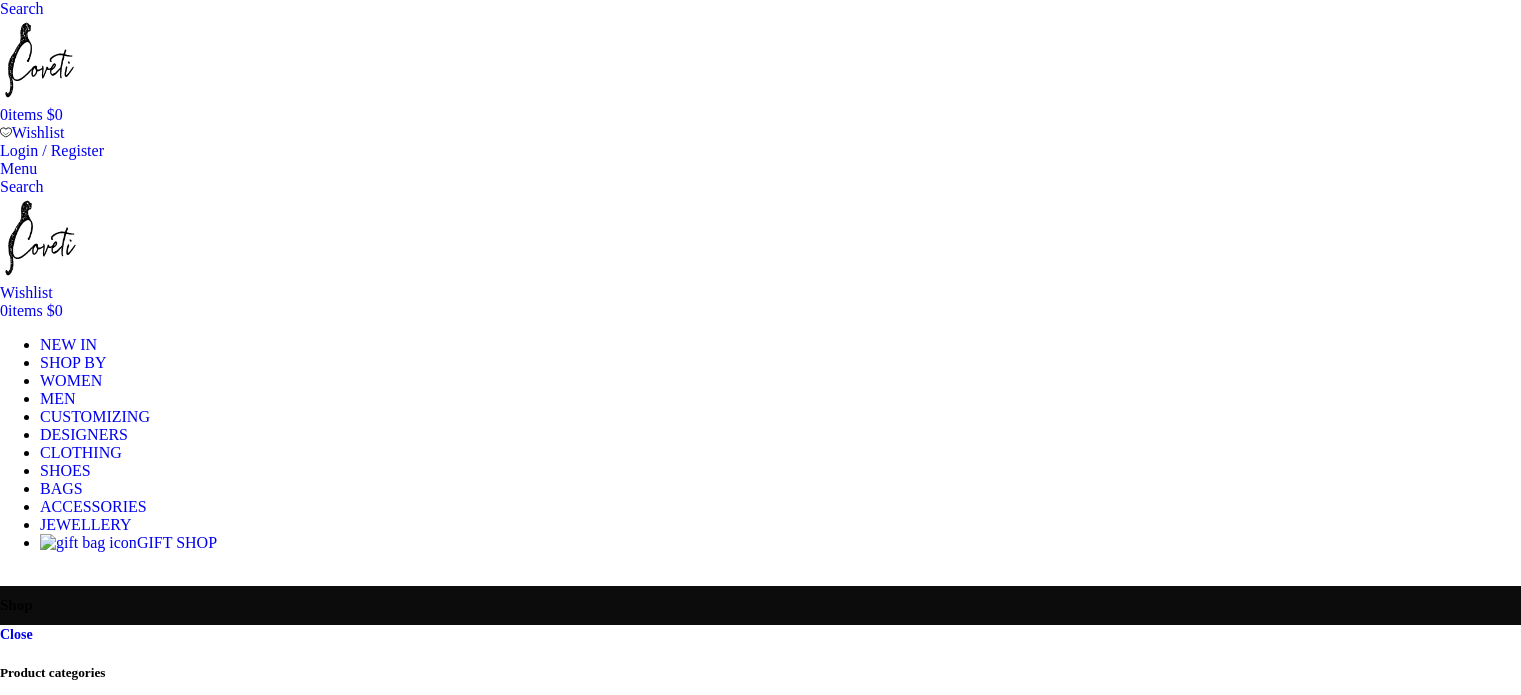 scroll, scrollTop: 0, scrollLeft: 0, axis: both 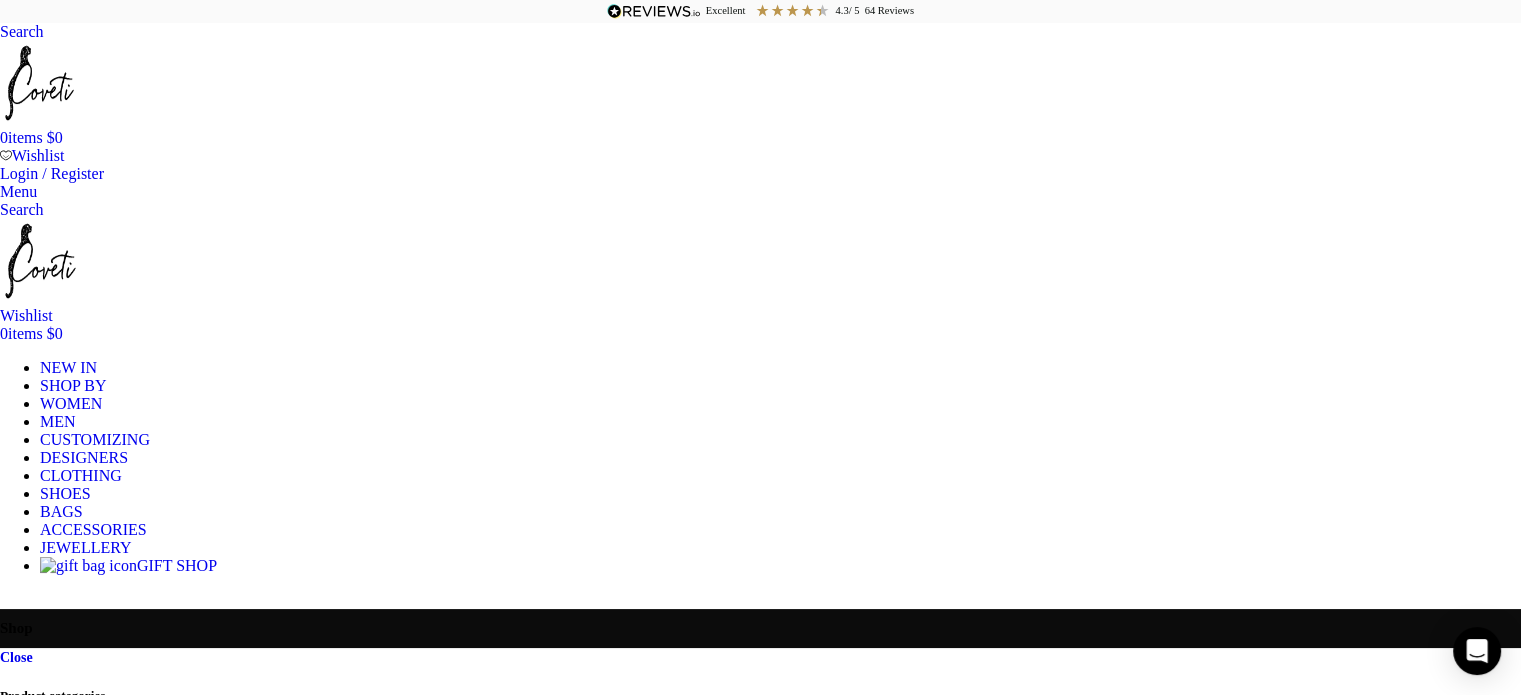 click at bounding box center (77, 4245) 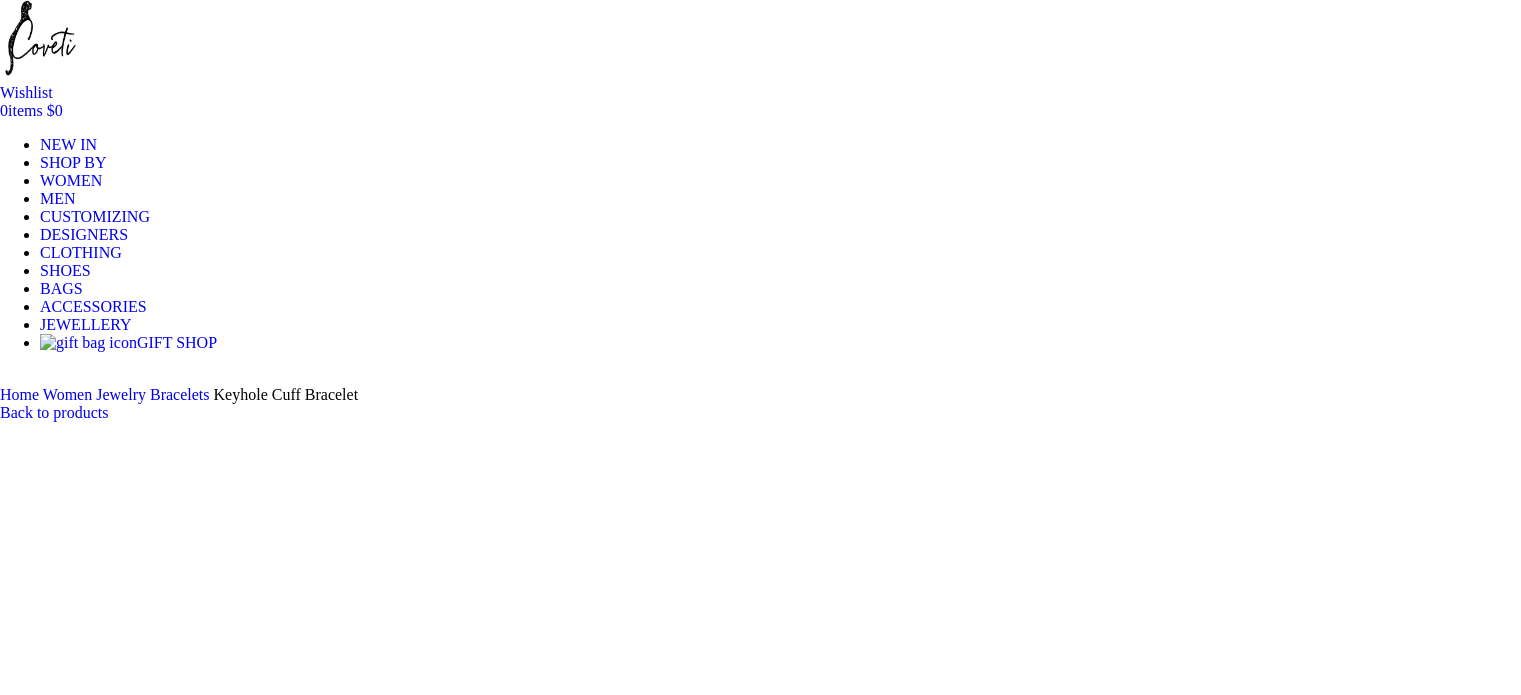 scroll, scrollTop: 200, scrollLeft: 0, axis: vertical 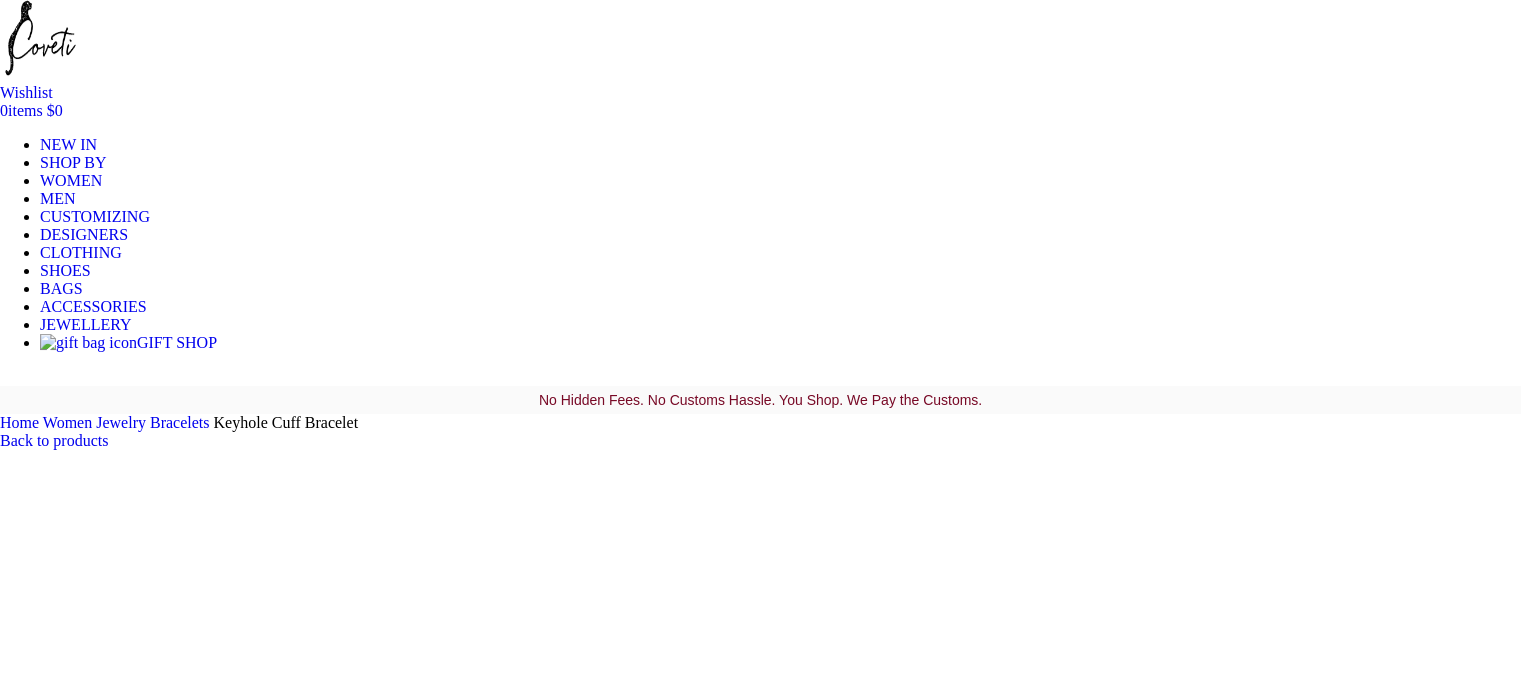 click at bounding box center (310, 5375) 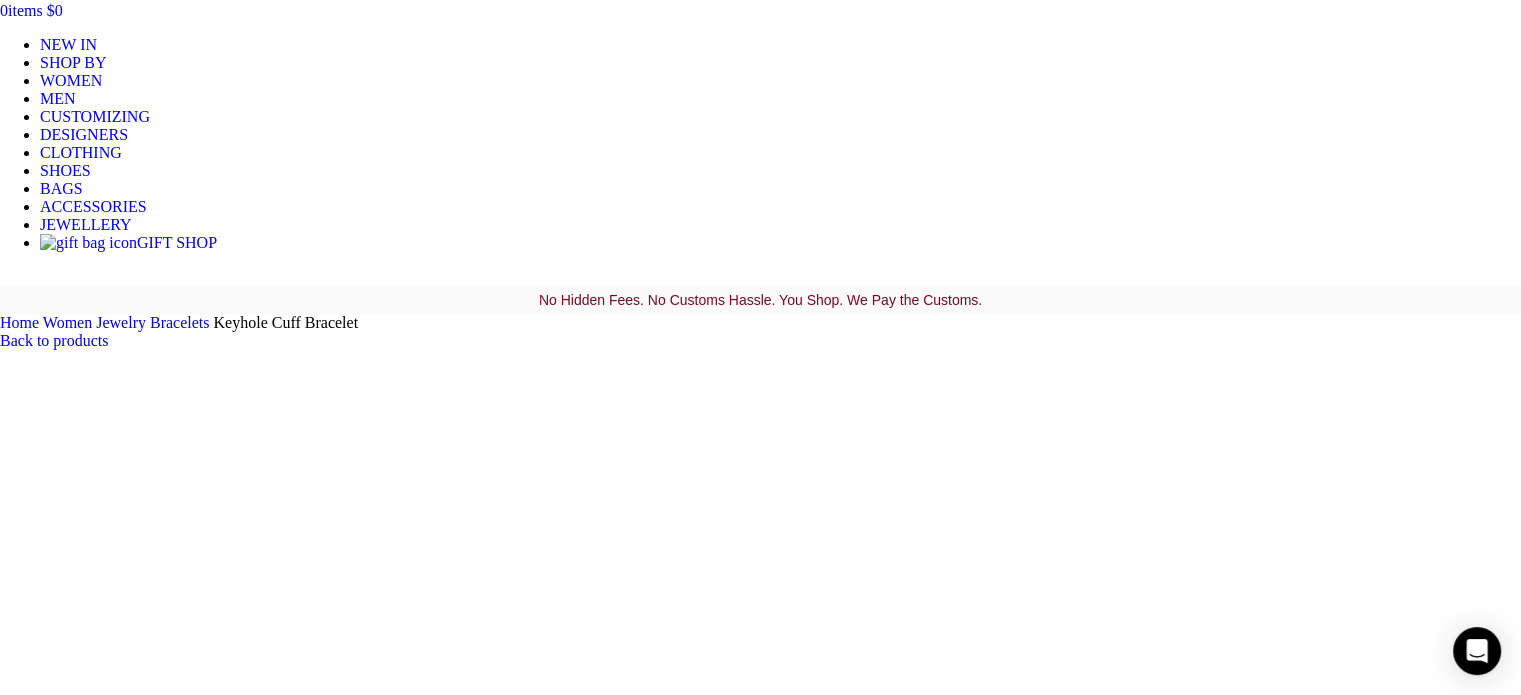 click at bounding box center (310, 1739) 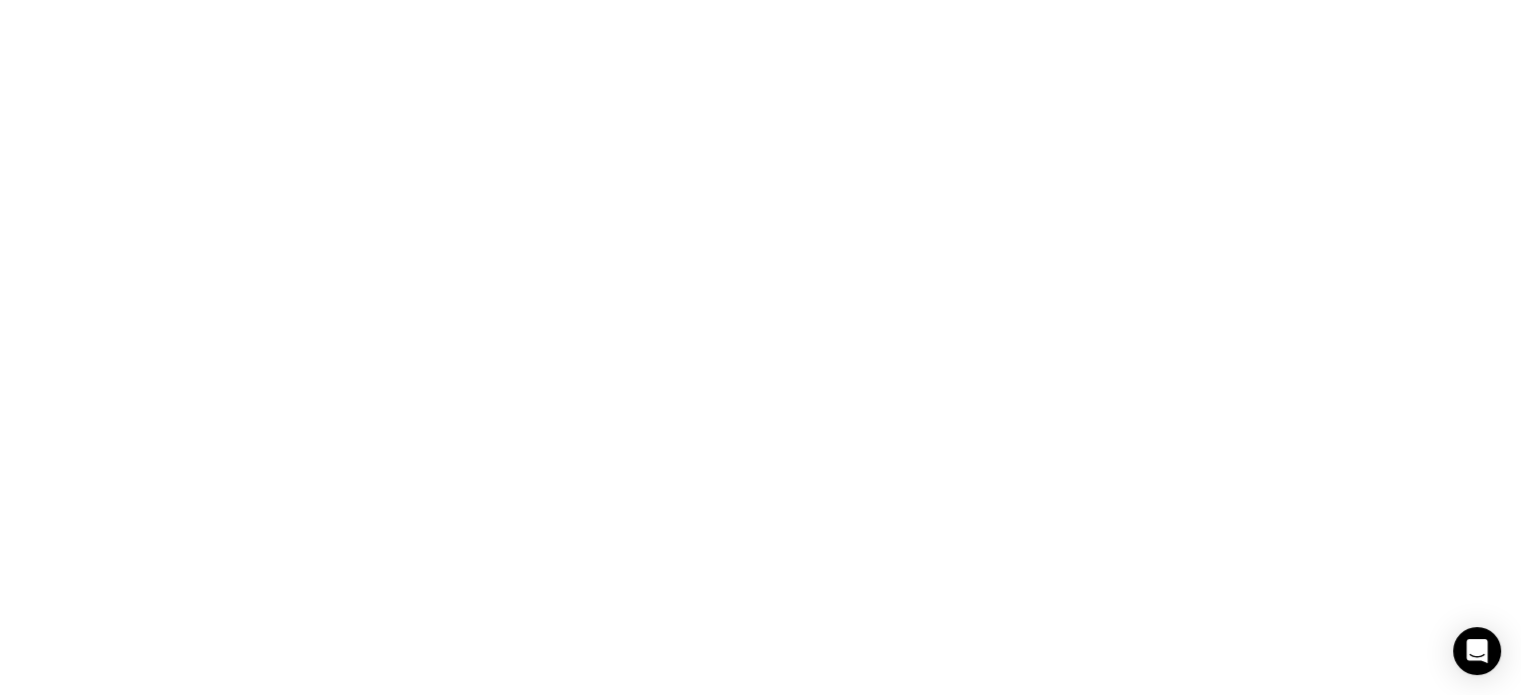 scroll, scrollTop: 800, scrollLeft: 0, axis: vertical 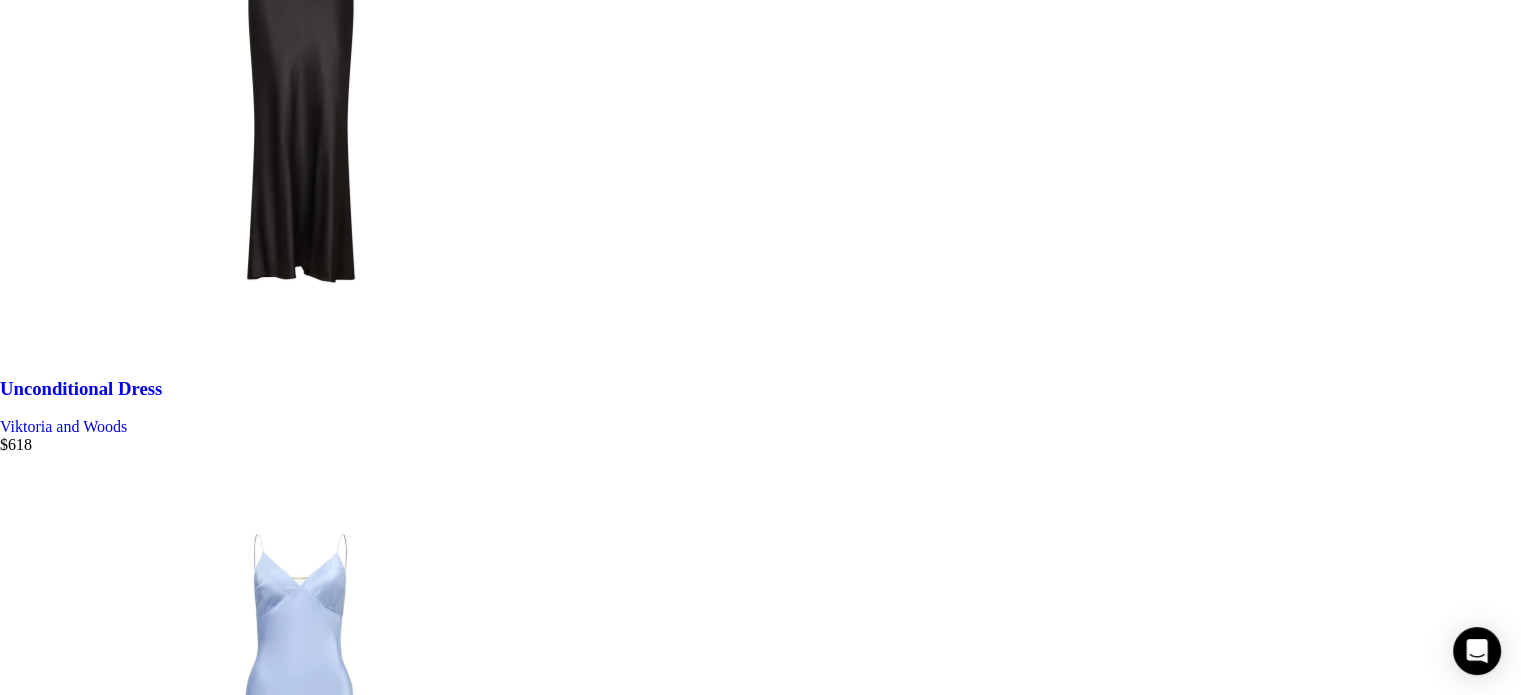 click at bounding box center [760, 29516] 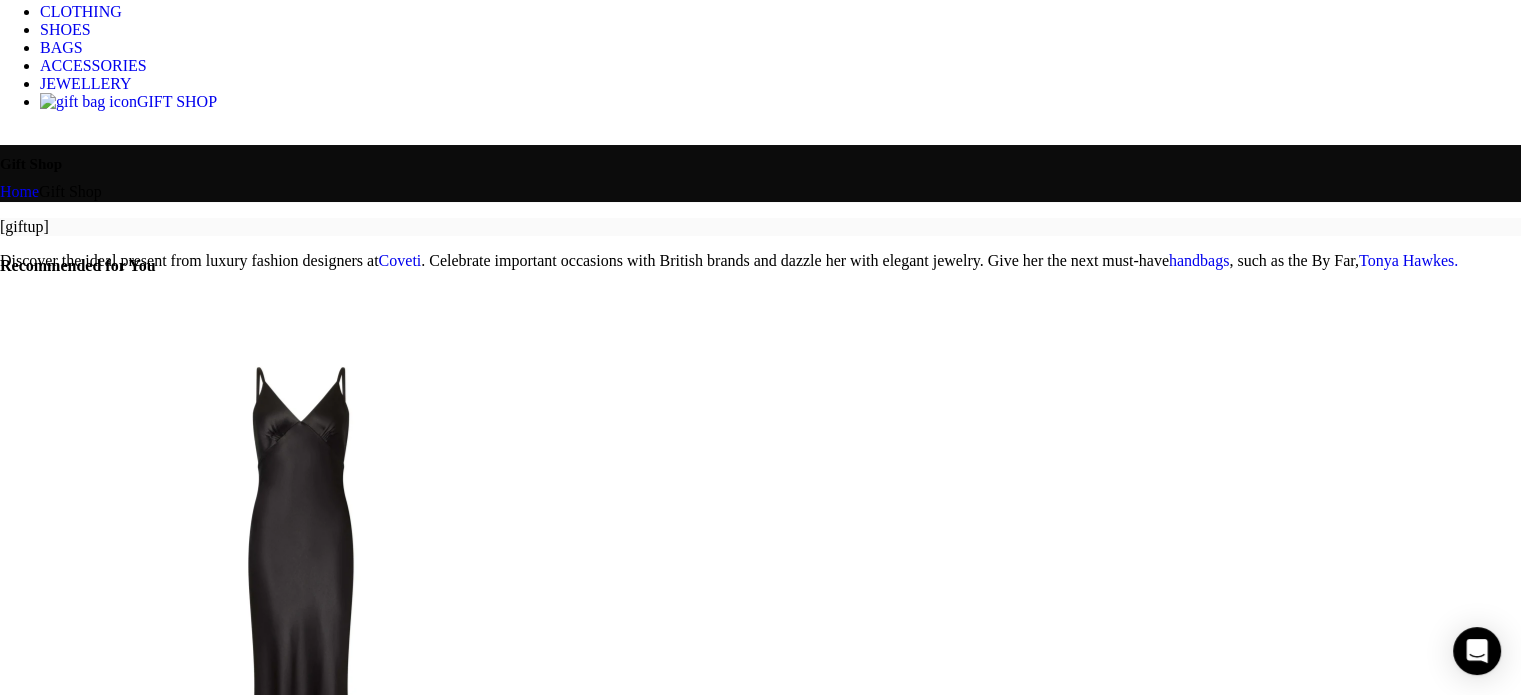 scroll, scrollTop: 300, scrollLeft: 0, axis: vertical 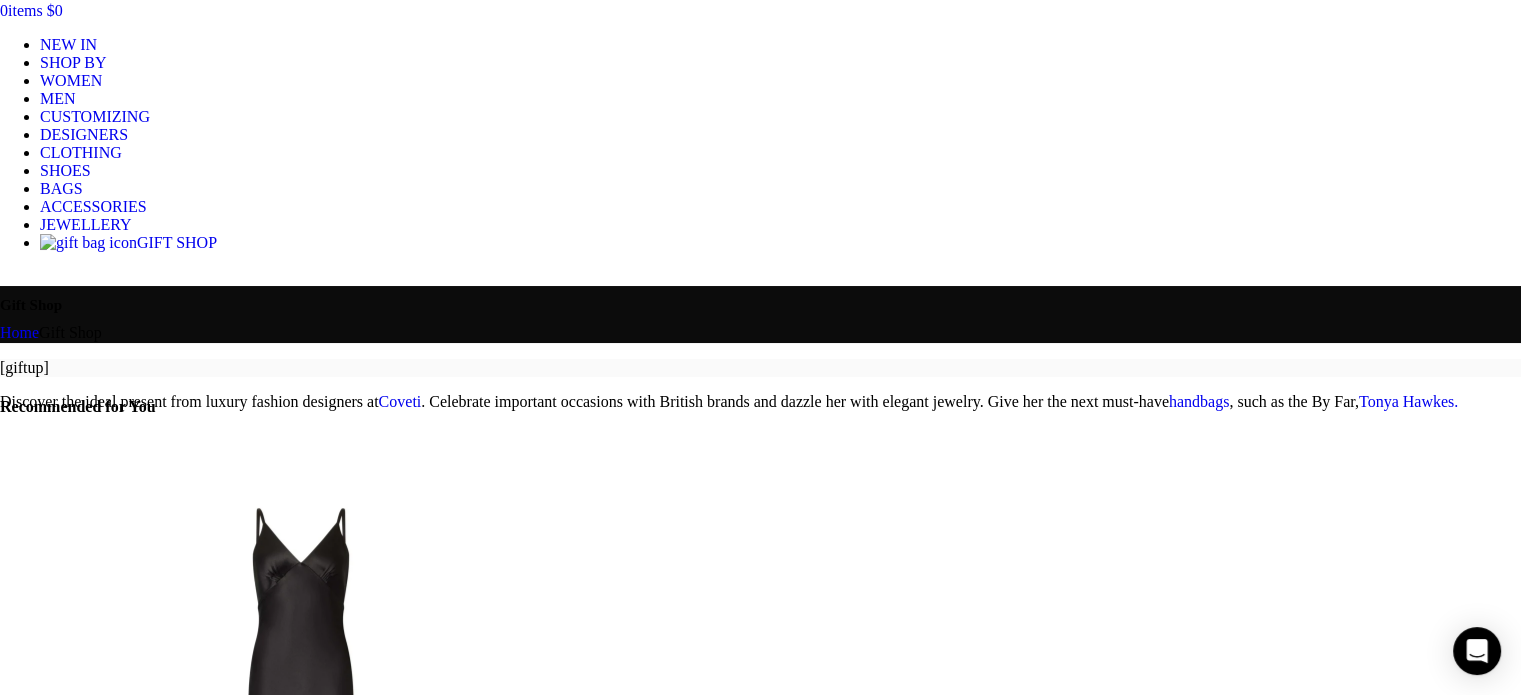 click at bounding box center (760, 15001) 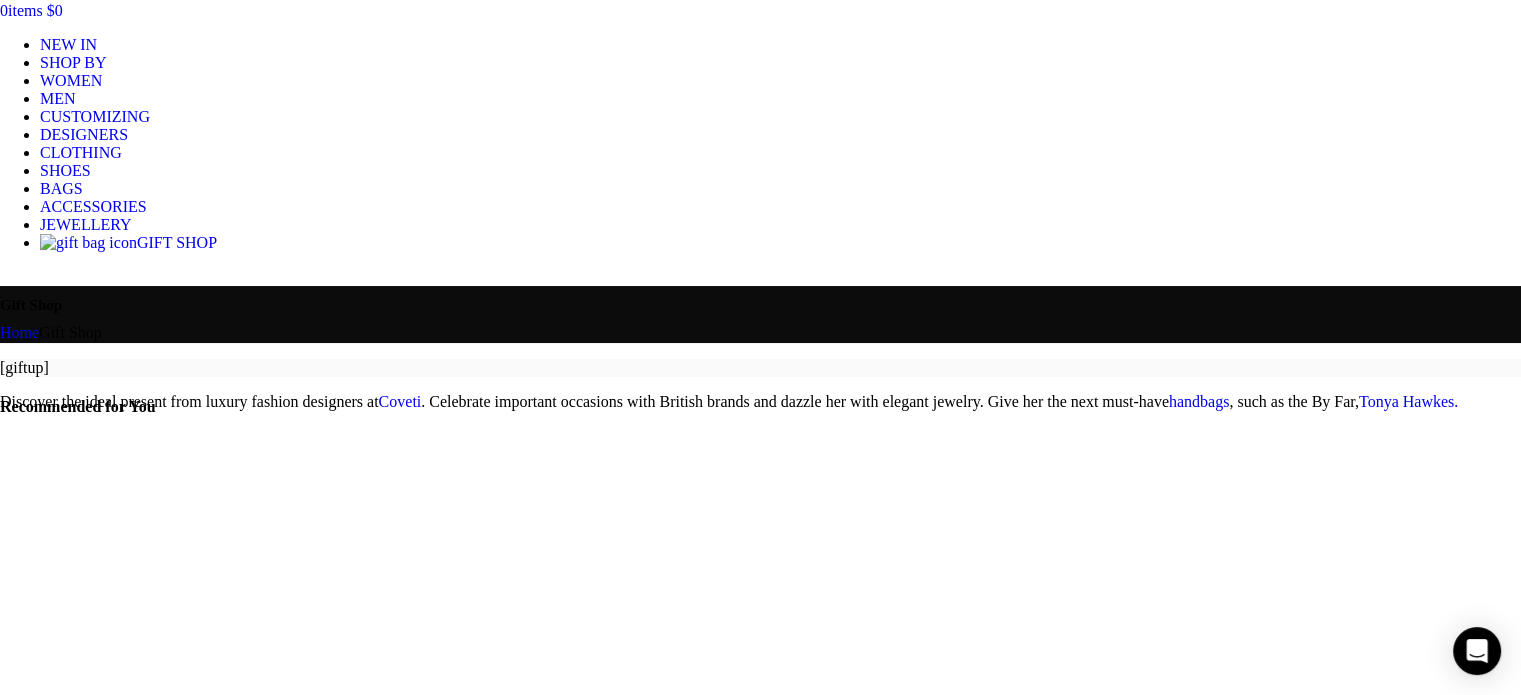 click at bounding box center [760, 15001] 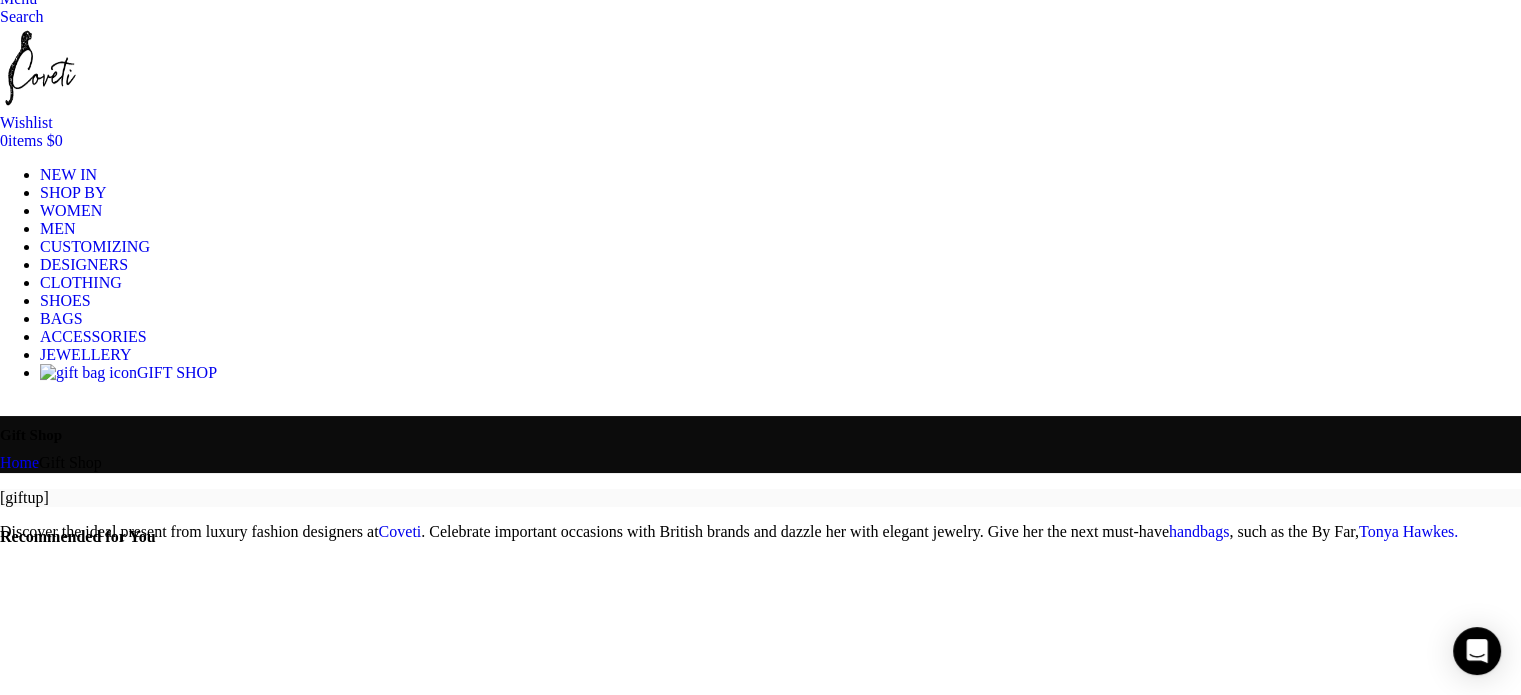 scroll, scrollTop: 0, scrollLeft: 0, axis: both 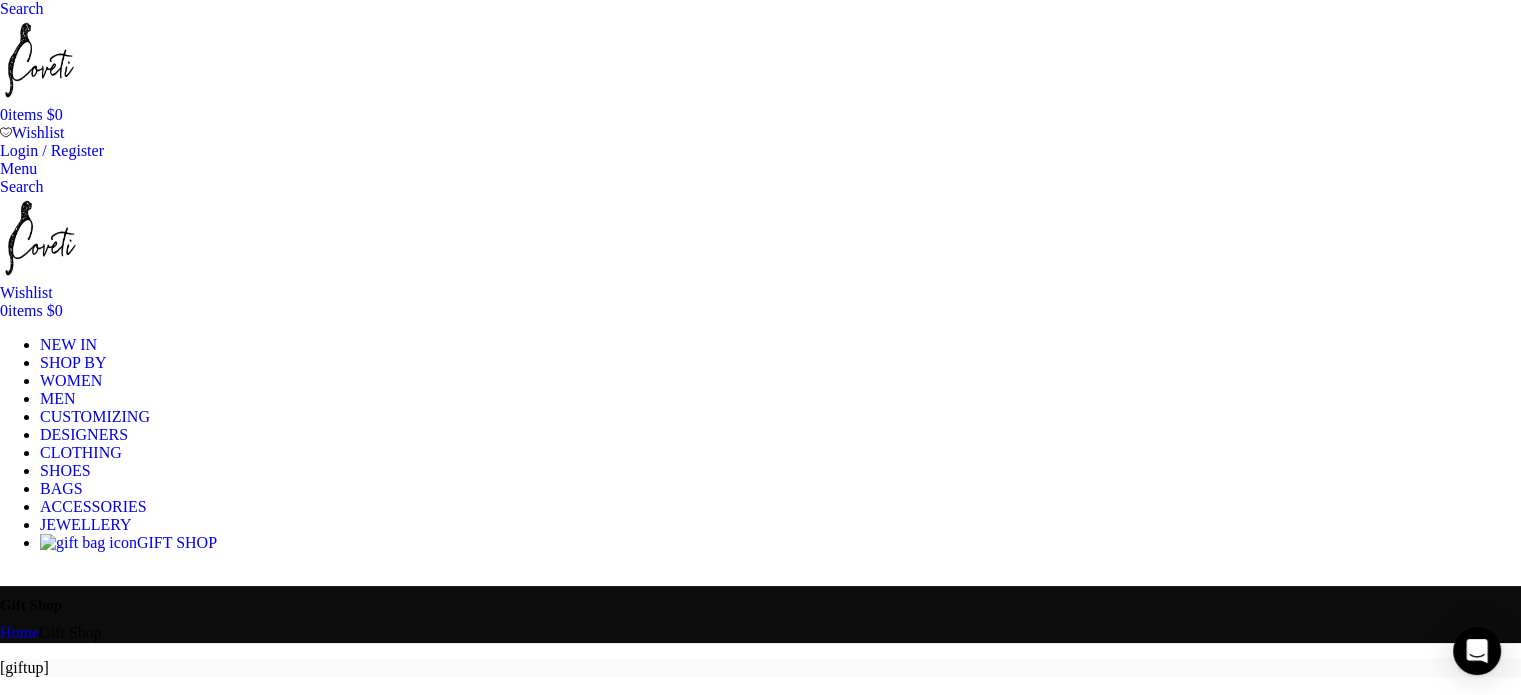 click on "New in clothing" at bounding box center [-93, 757] 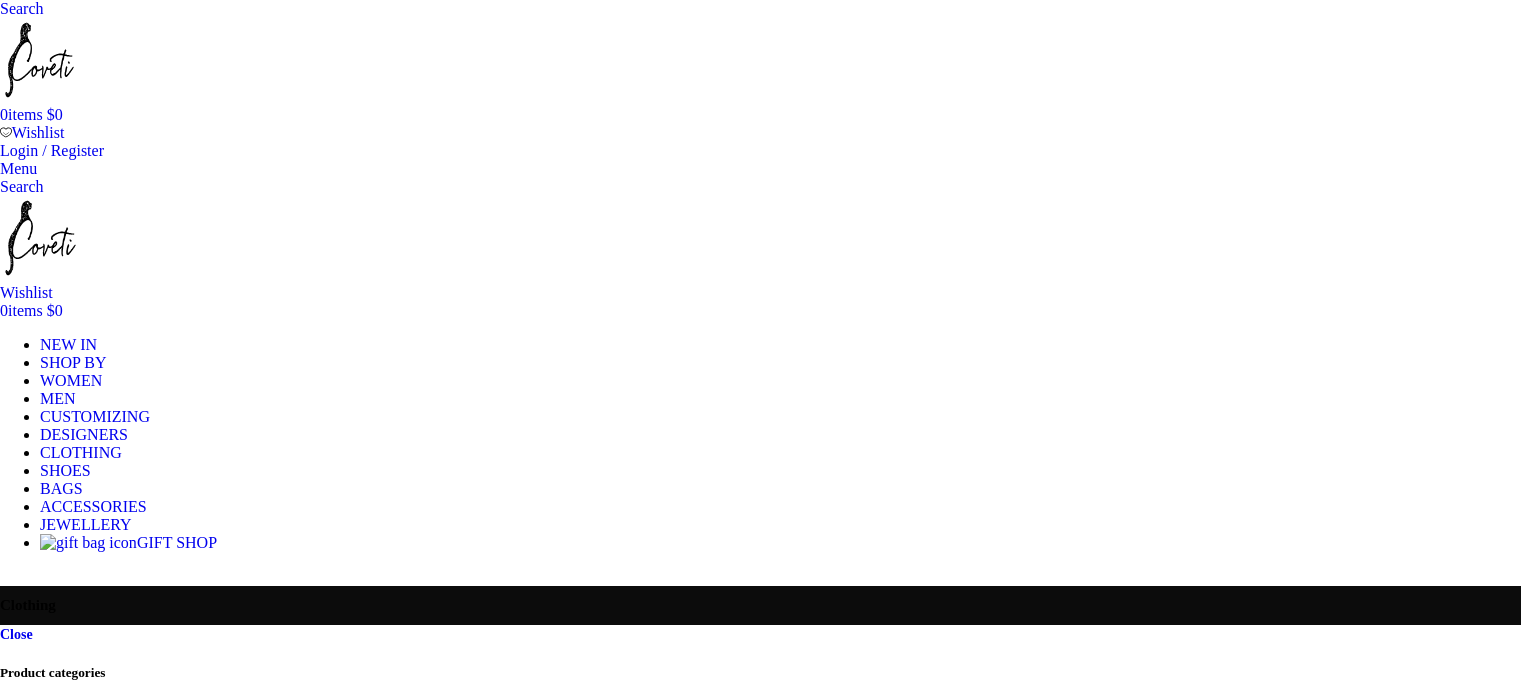 scroll, scrollTop: 0, scrollLeft: 0, axis: both 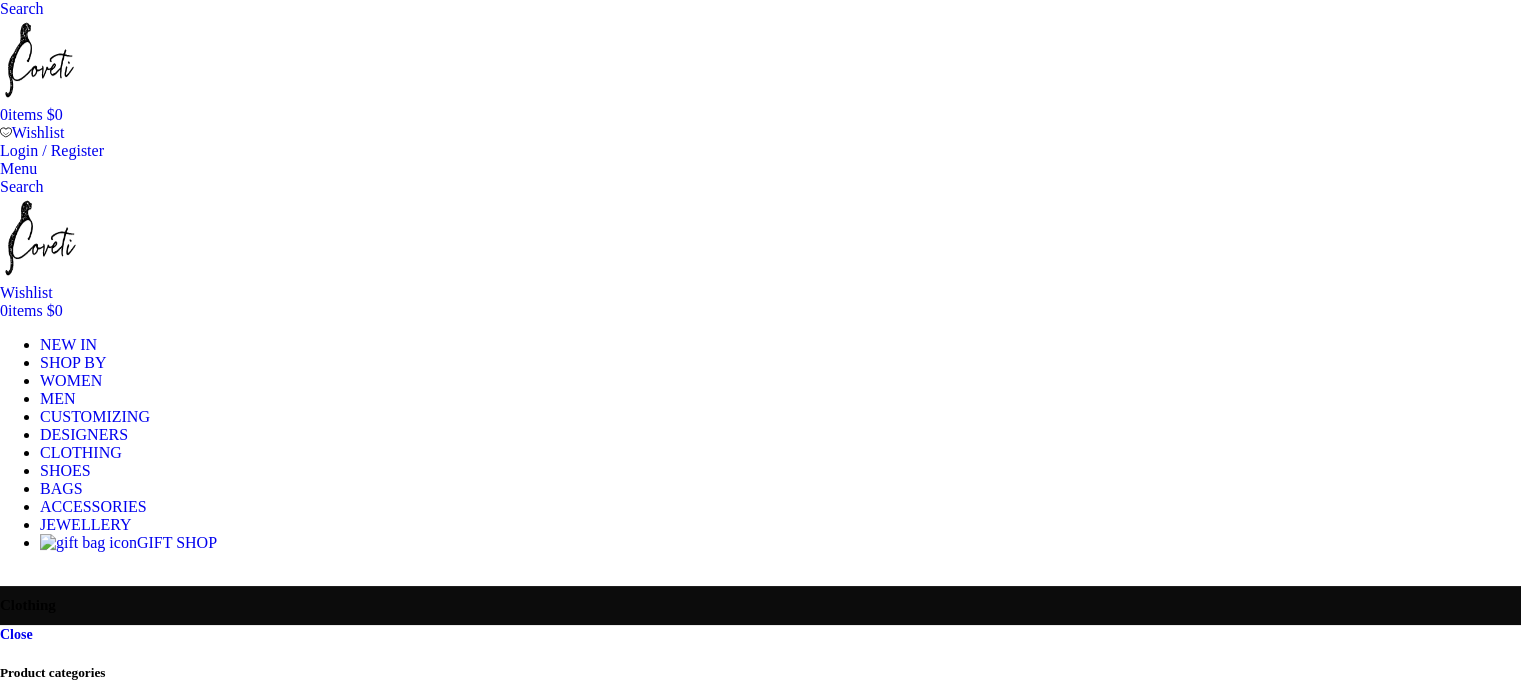 click at bounding box center [760, 4791] 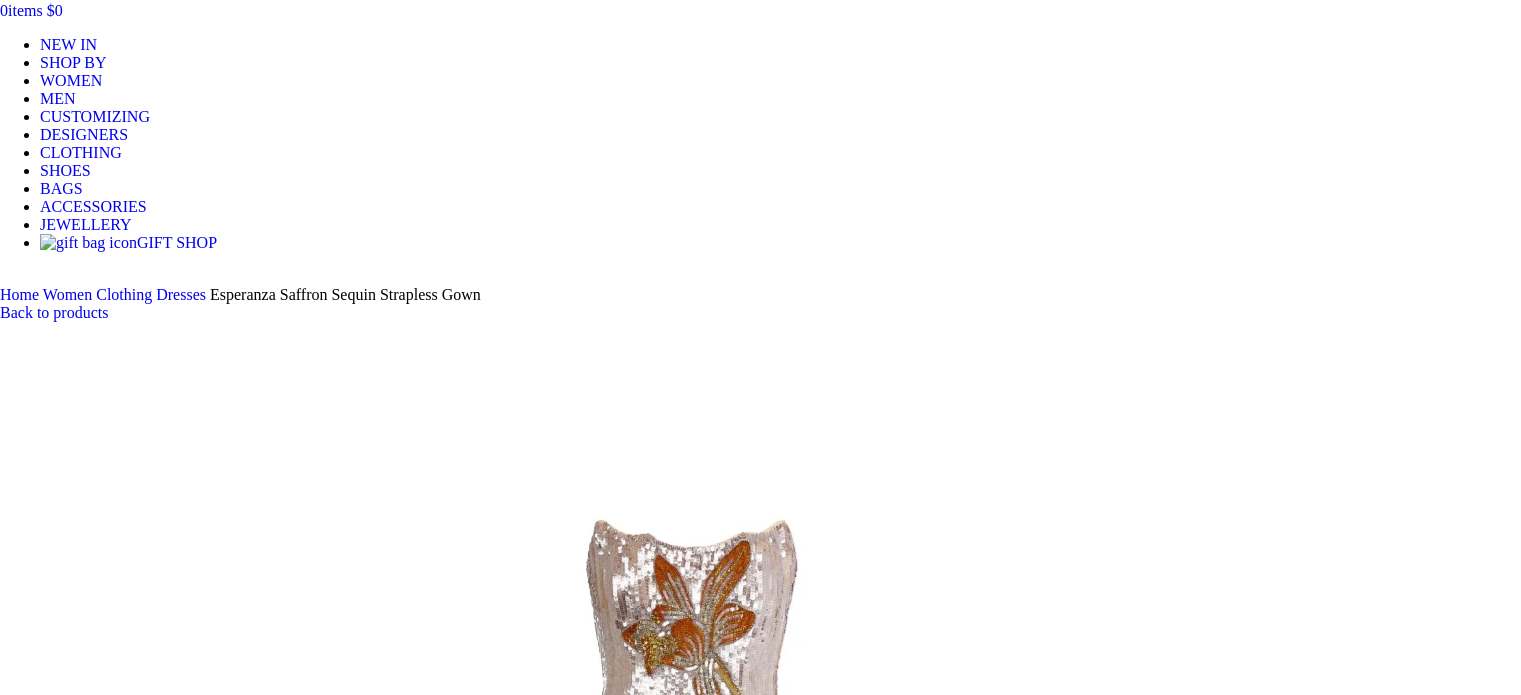 scroll, scrollTop: 0, scrollLeft: 0, axis: both 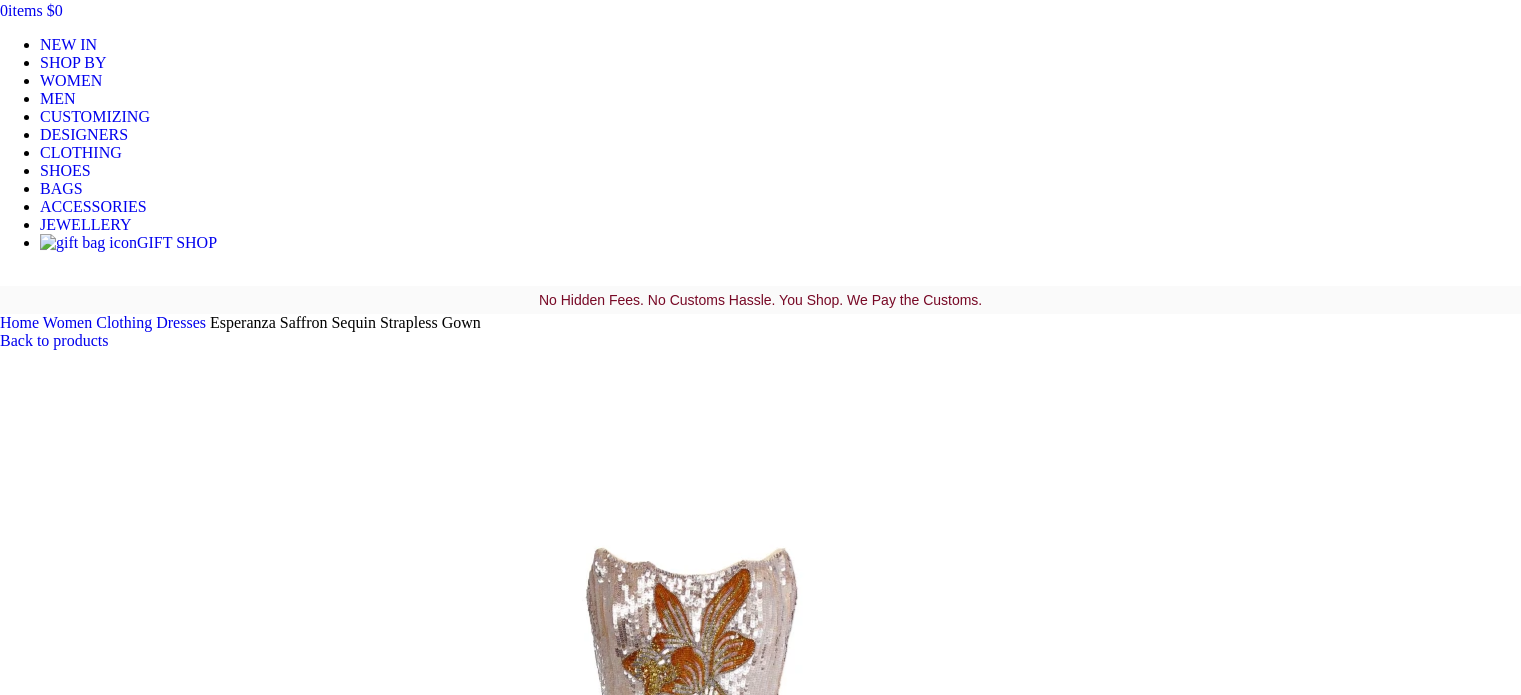 click at bounding box center (310, 9335) 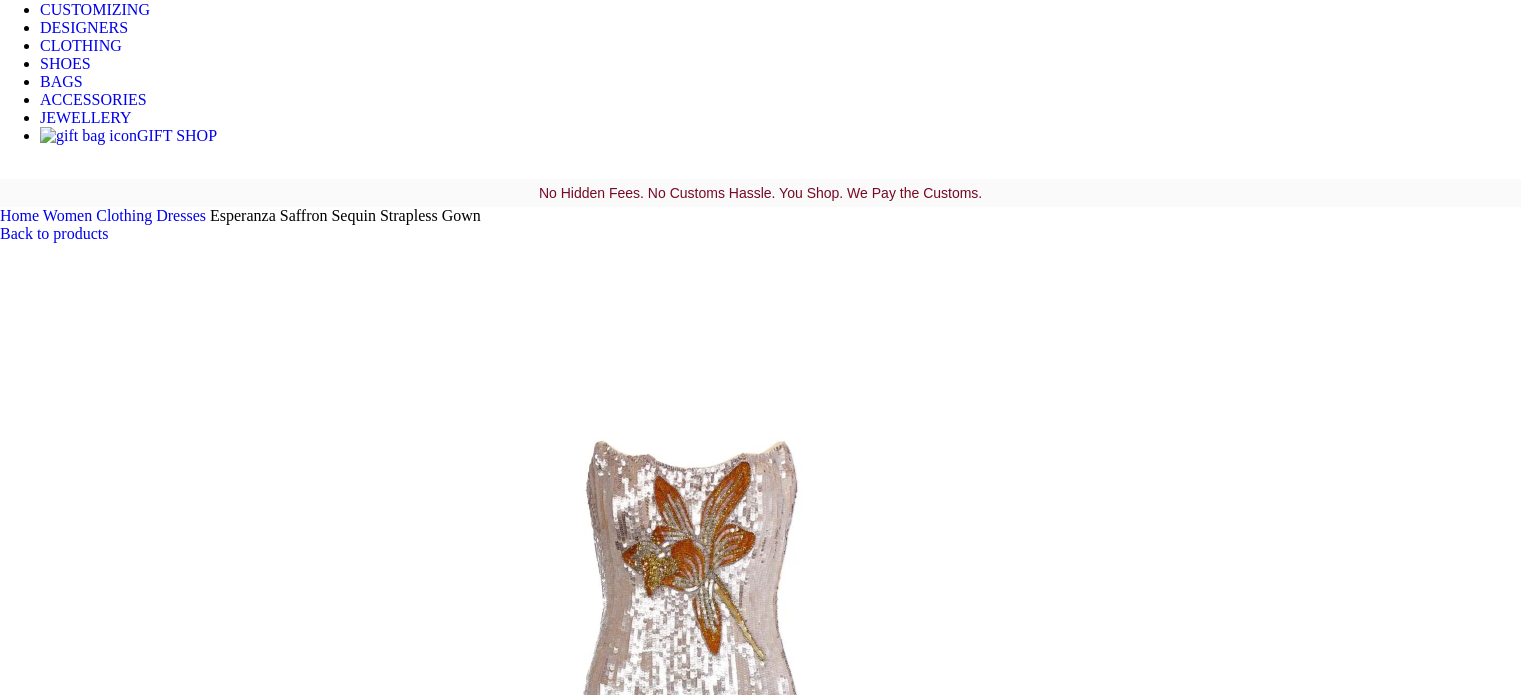 scroll, scrollTop: 500, scrollLeft: 0, axis: vertical 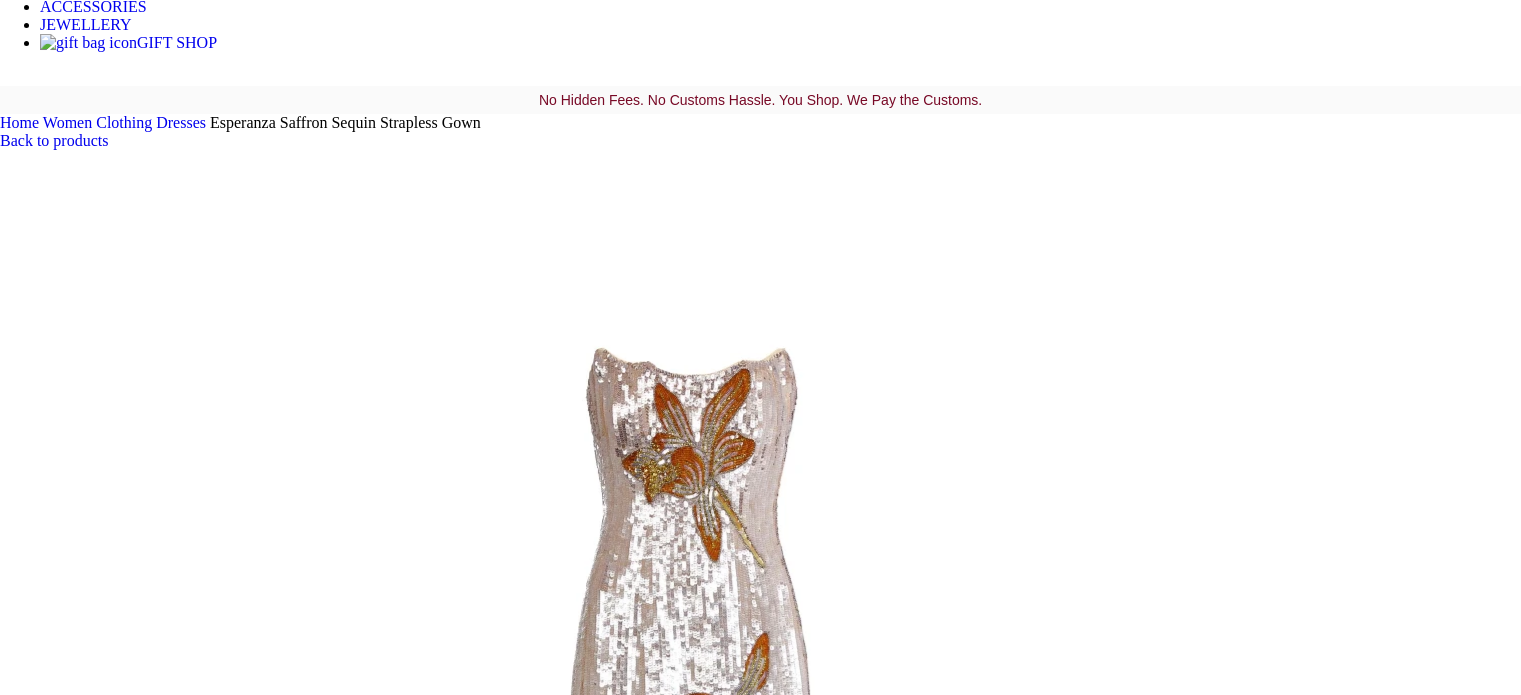 click at bounding box center (310, 9739) 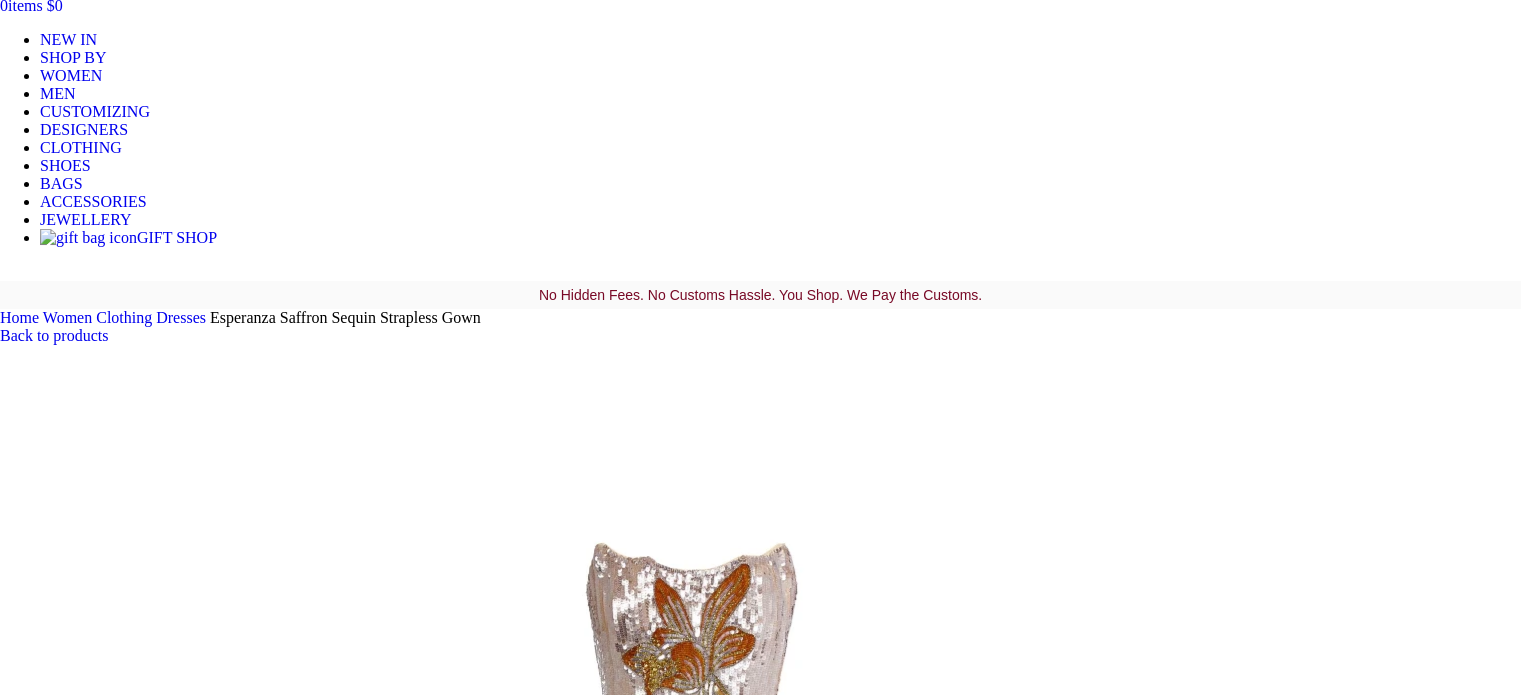 scroll, scrollTop: 500, scrollLeft: 0, axis: vertical 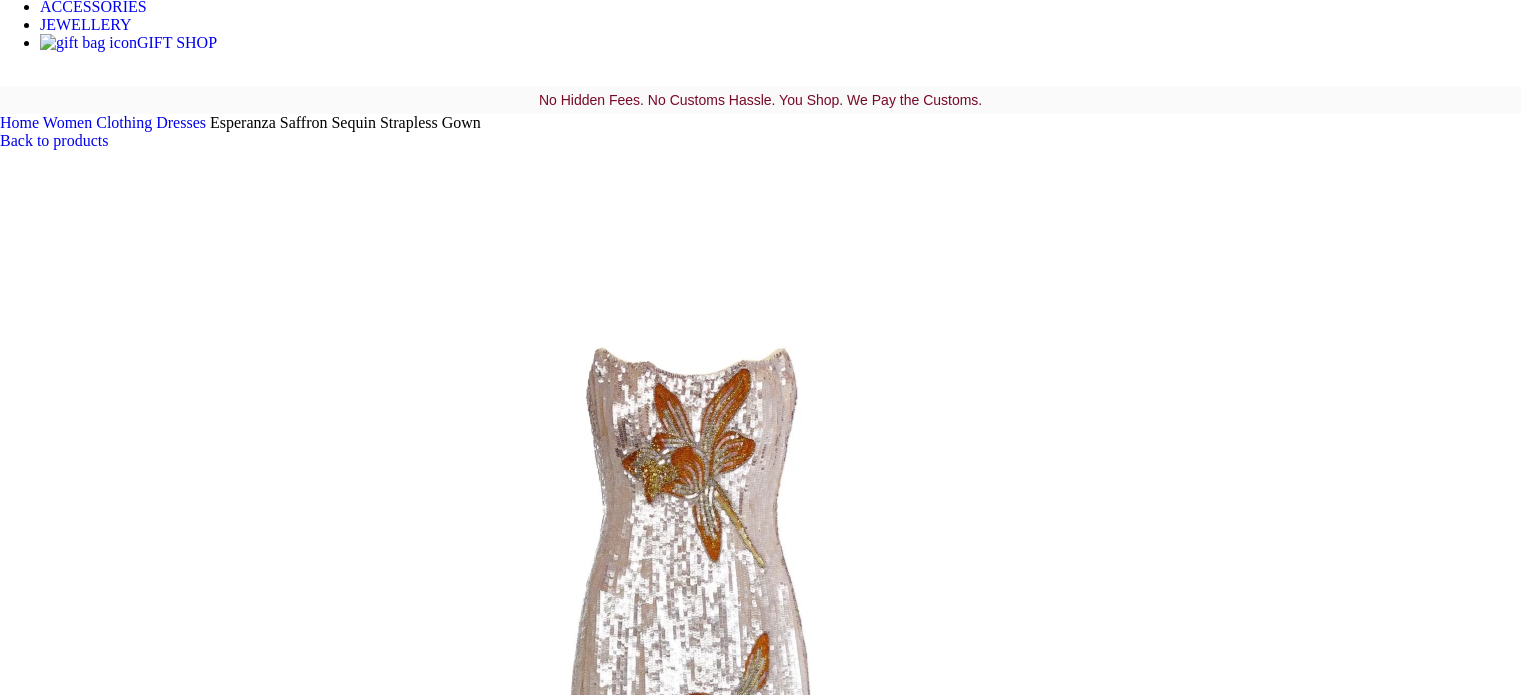 click at bounding box center [310, 10343] 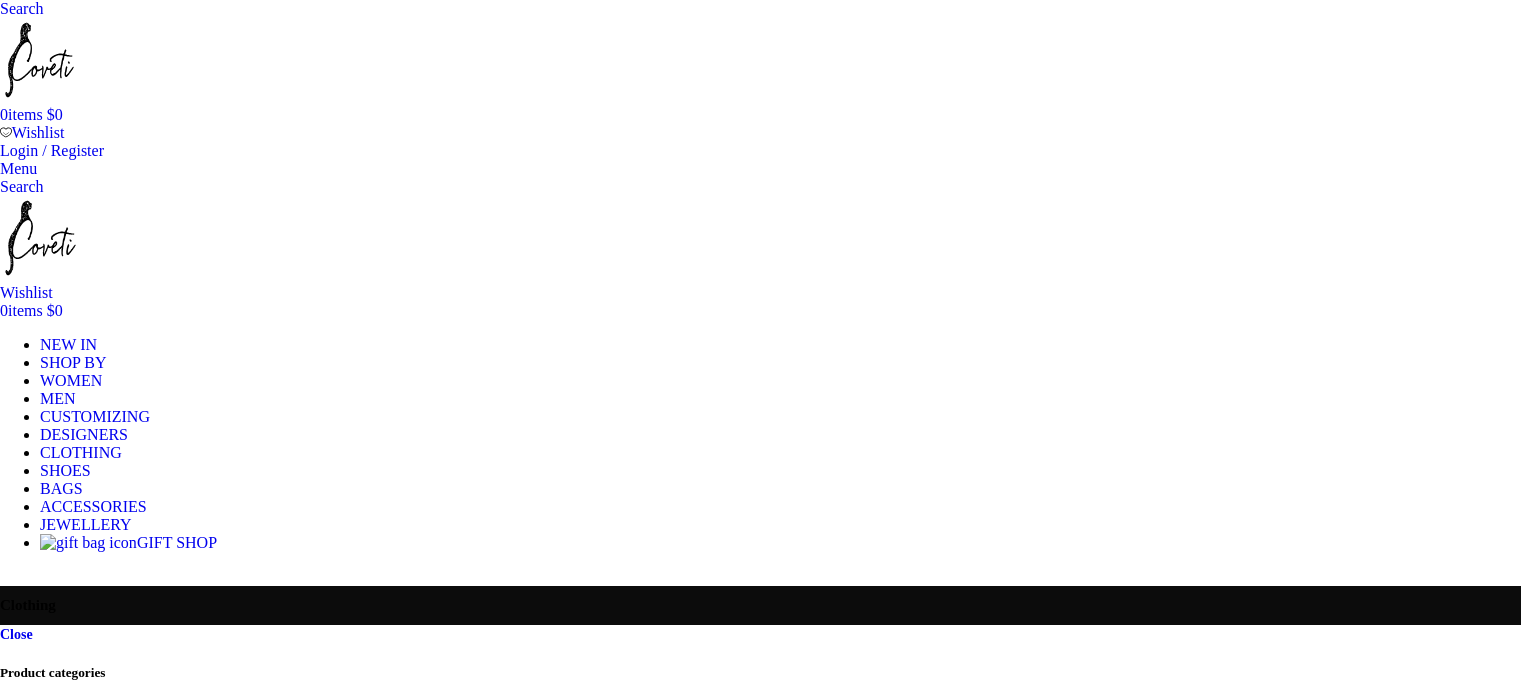 click at bounding box center (760, 6970) 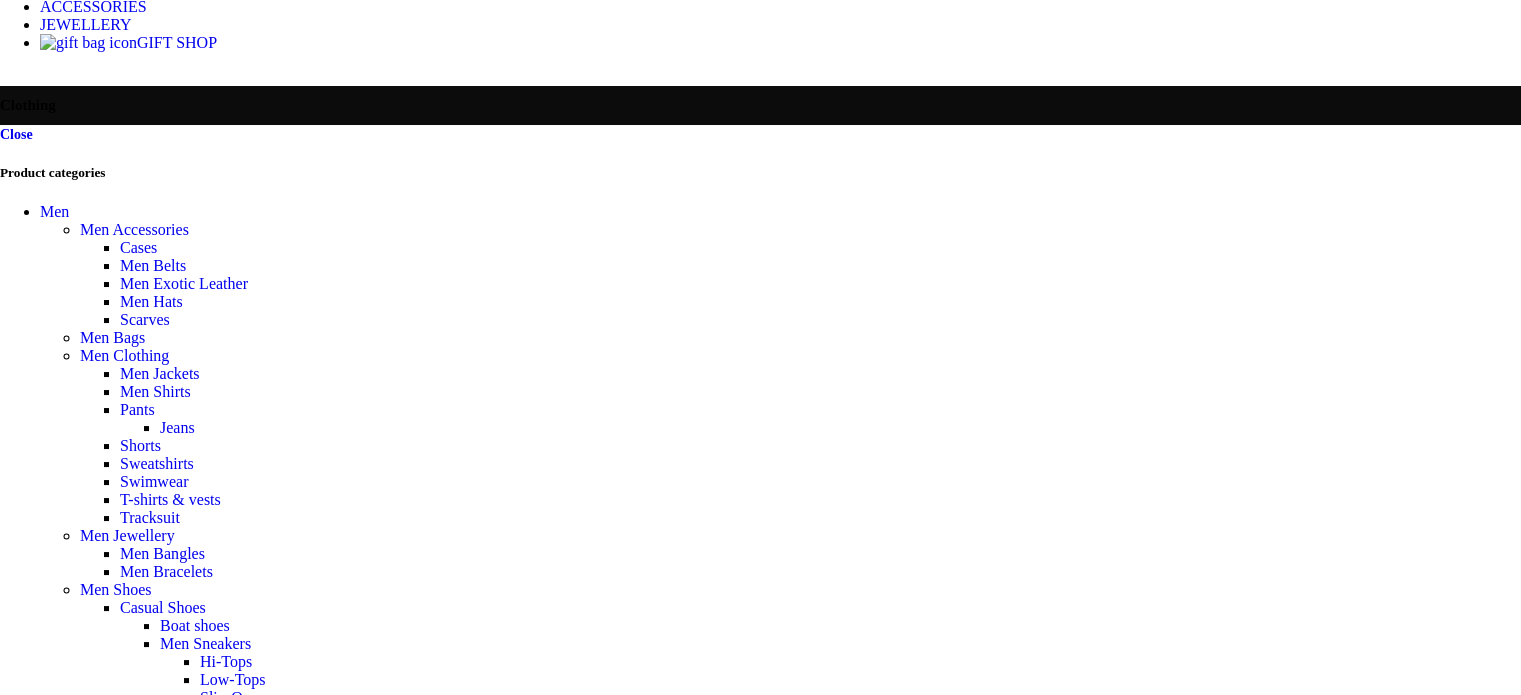 scroll, scrollTop: 500, scrollLeft: 0, axis: vertical 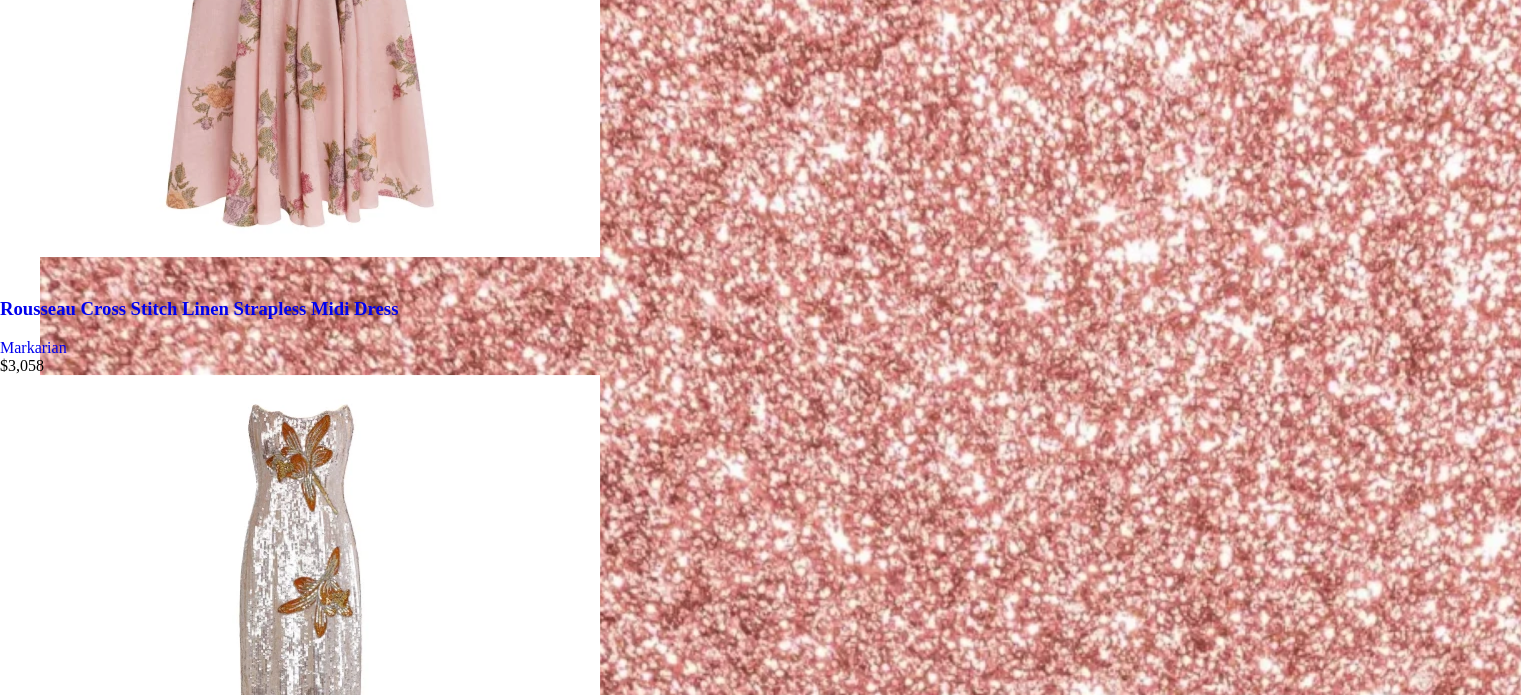 click at bounding box center (760, 23333) 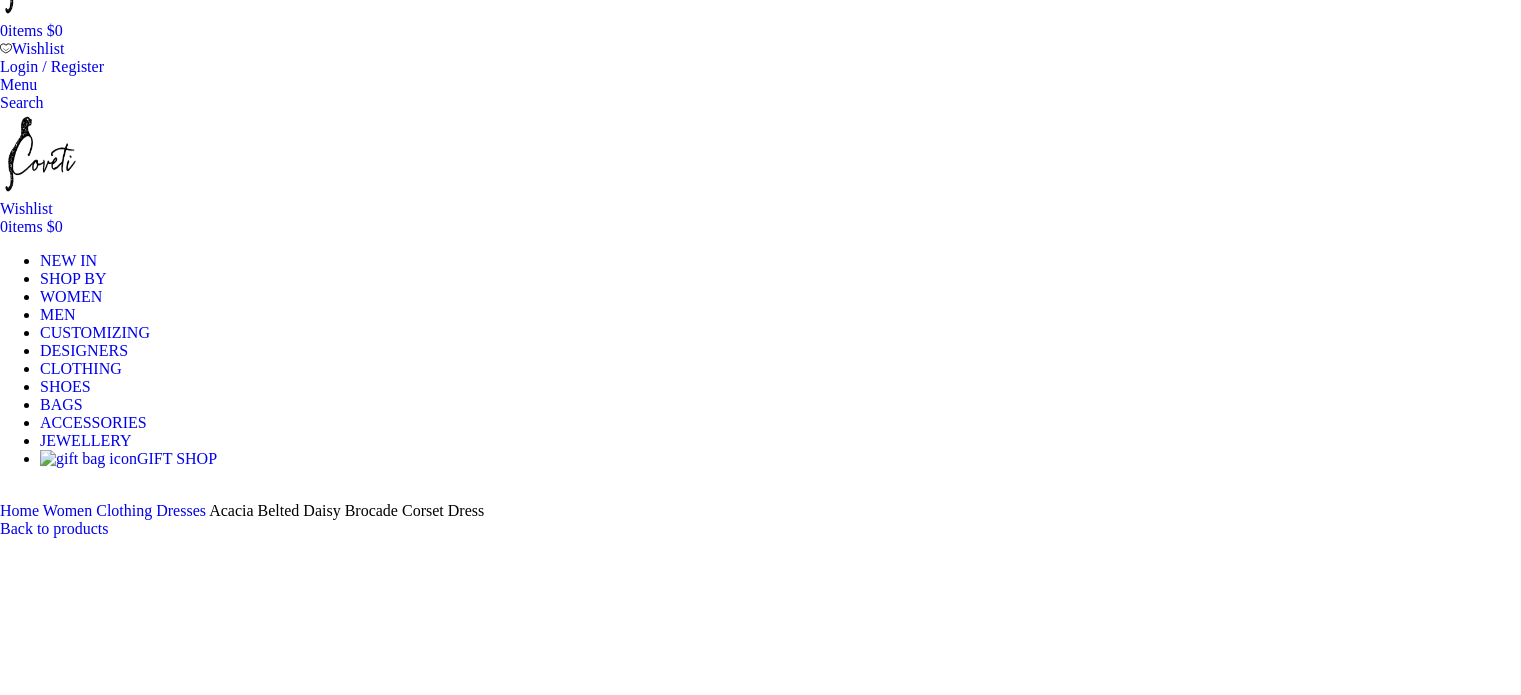 scroll, scrollTop: 200, scrollLeft: 0, axis: vertical 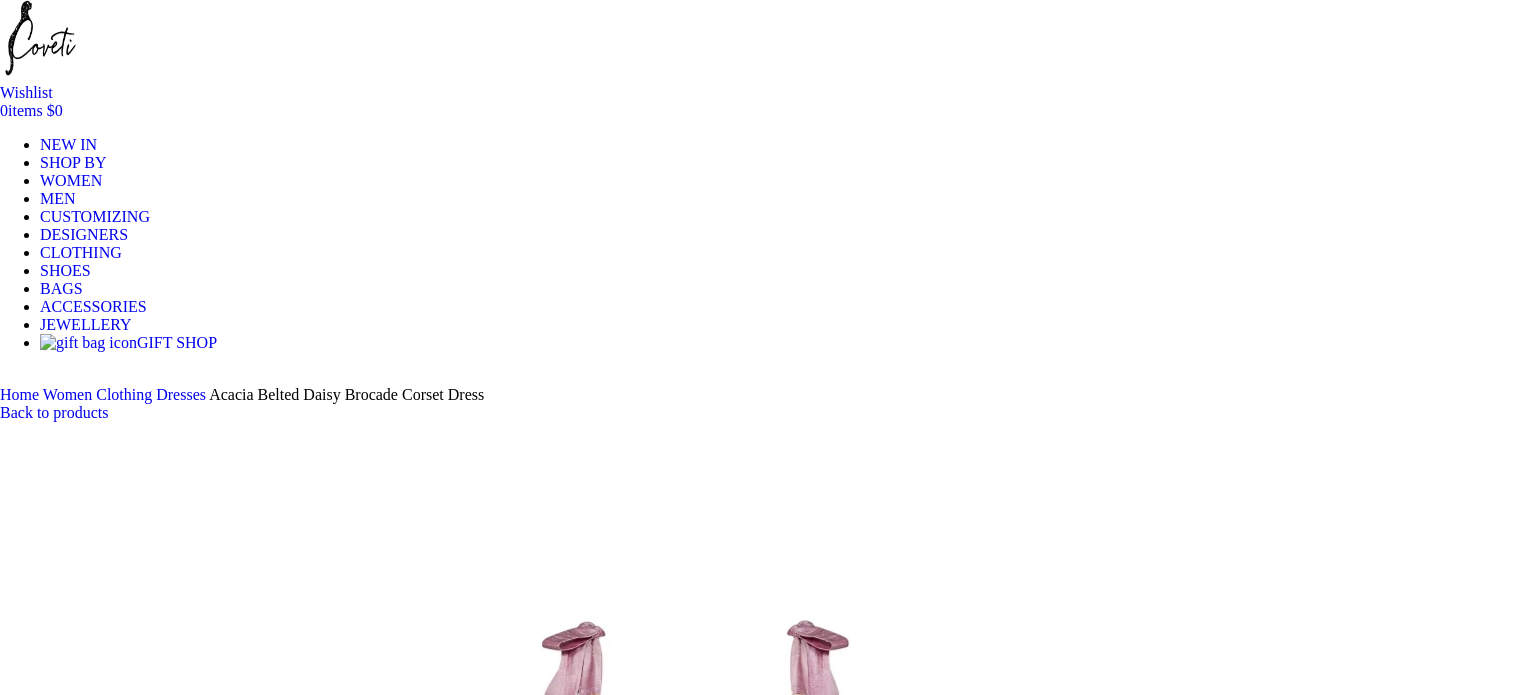 click at bounding box center [310, 8803] 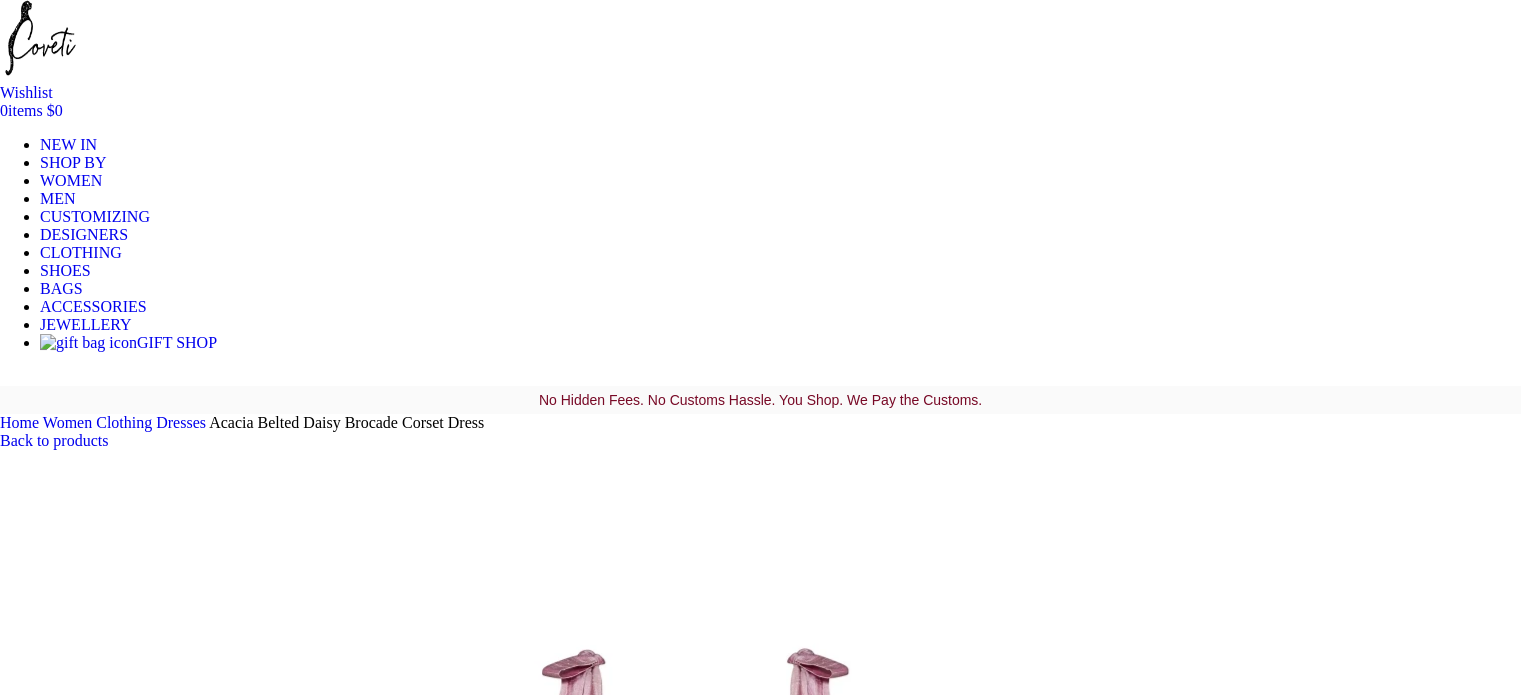 scroll, scrollTop: 400, scrollLeft: 0, axis: vertical 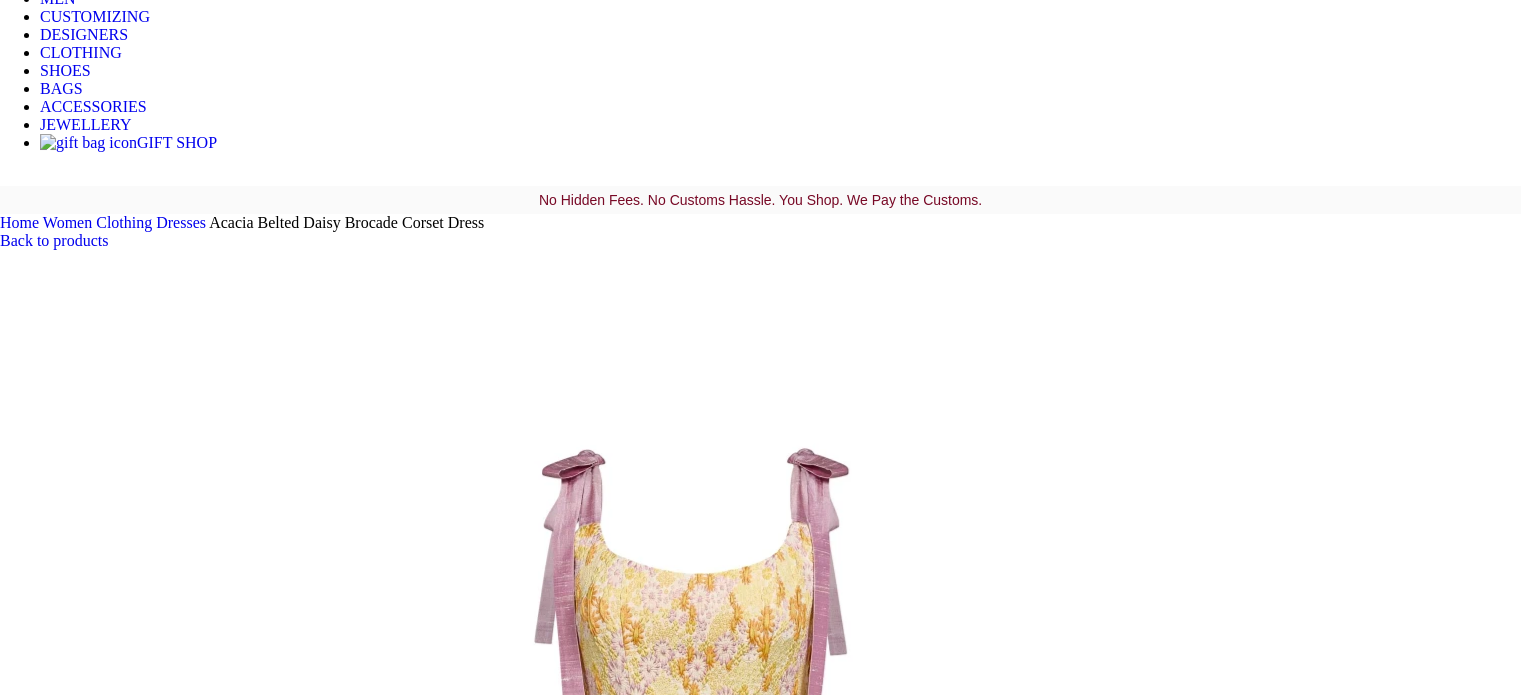 click at bounding box center [690, 989] 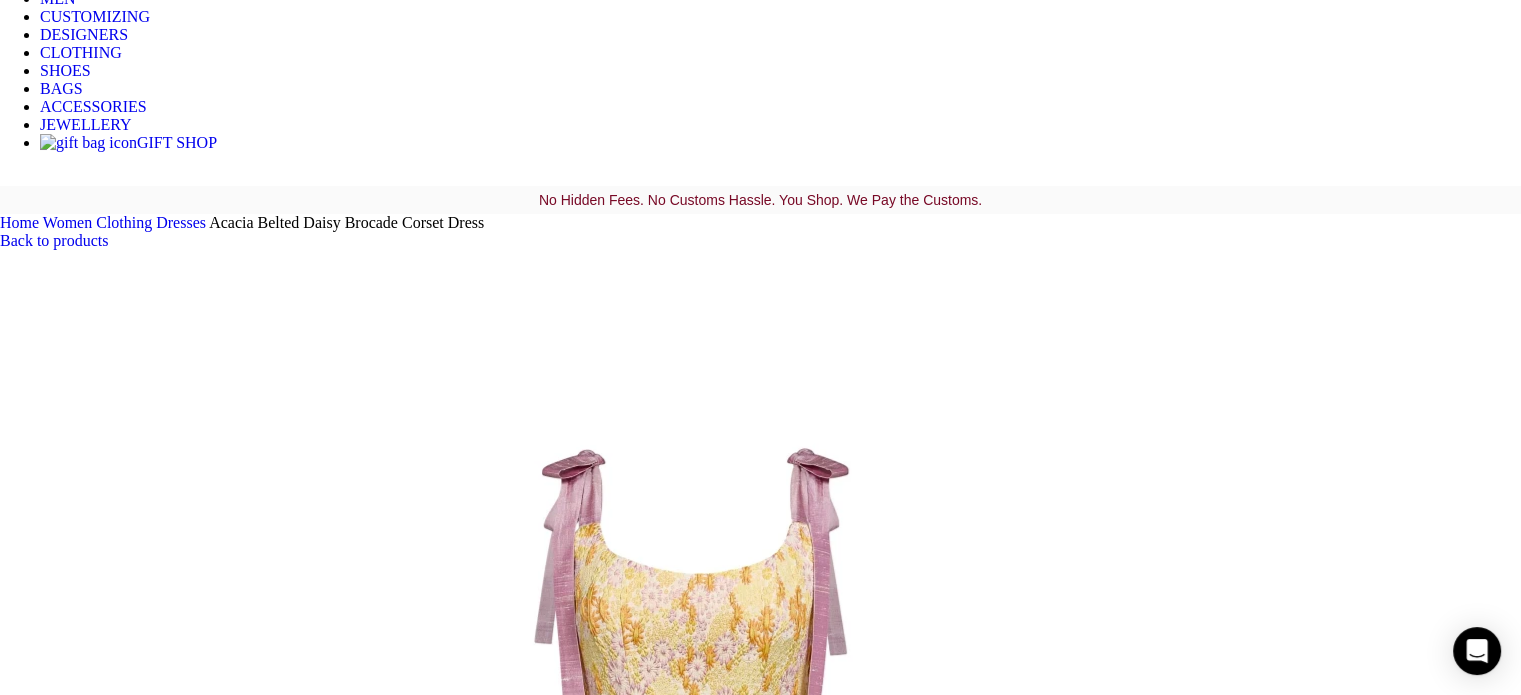 click at bounding box center [28, 17643] 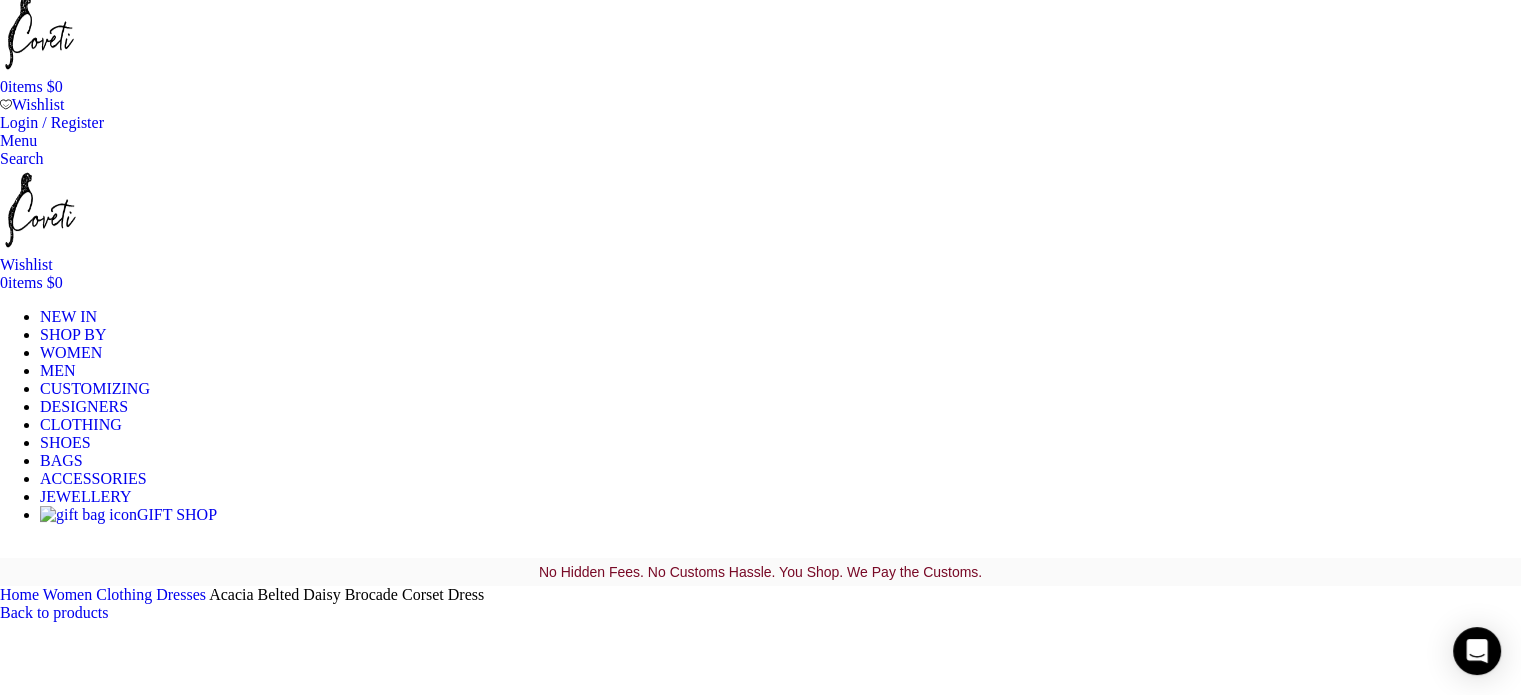 scroll, scrollTop: 0, scrollLeft: 0, axis: both 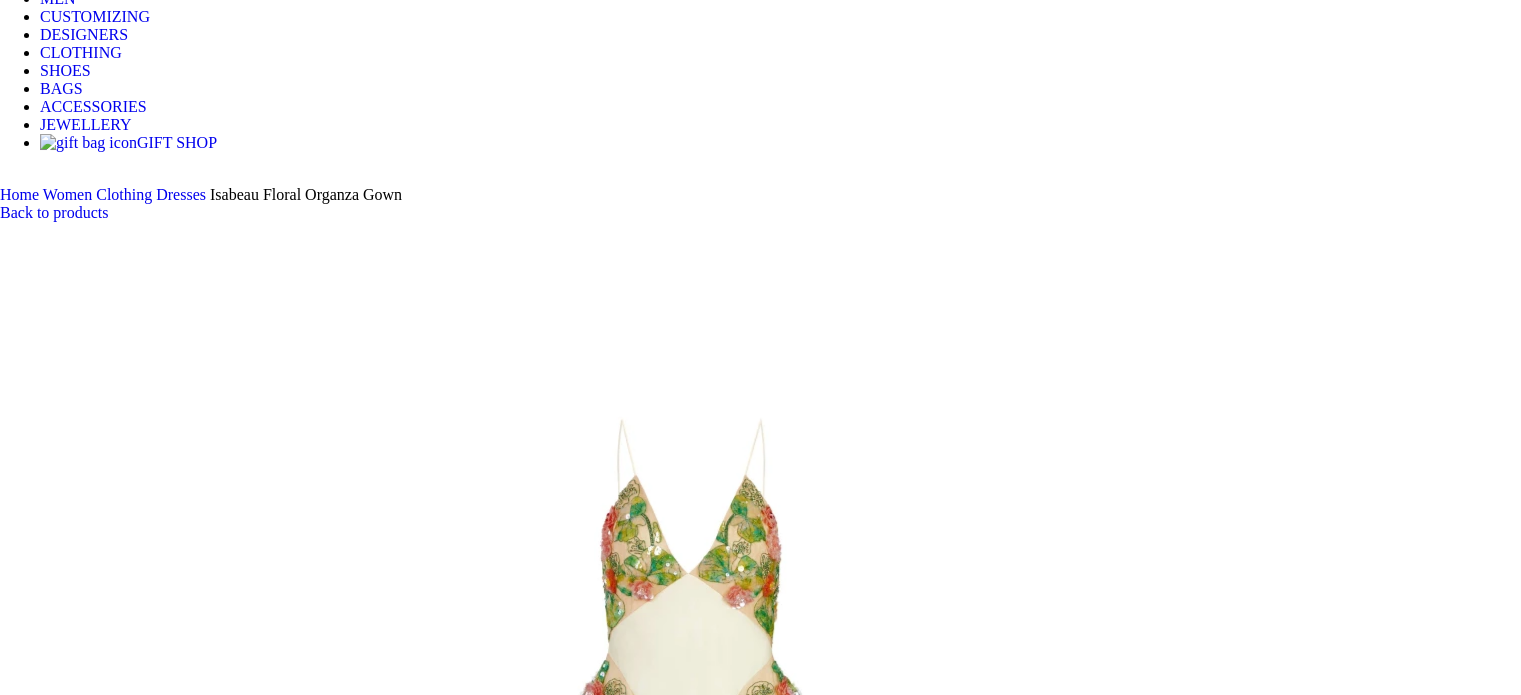 click at bounding box center (310, 9207) 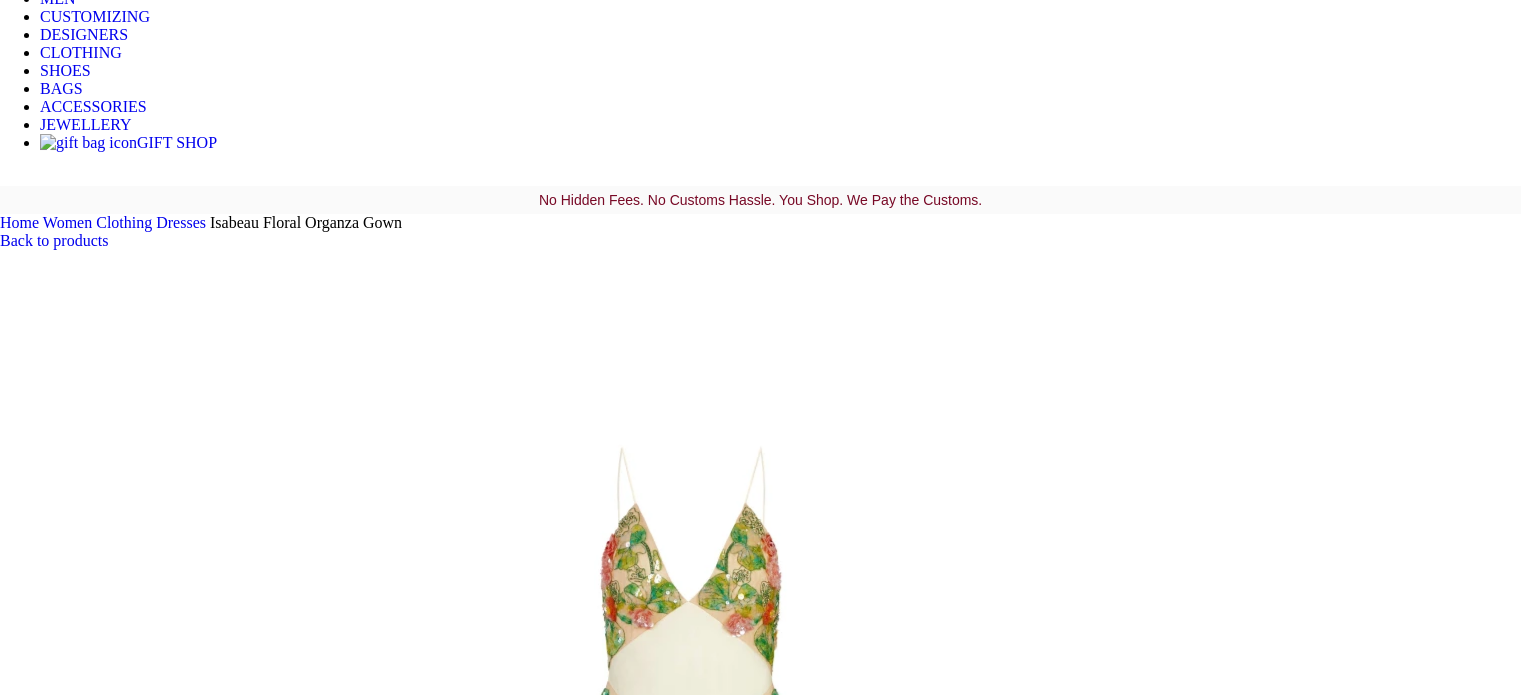 click at bounding box center [690, 989] 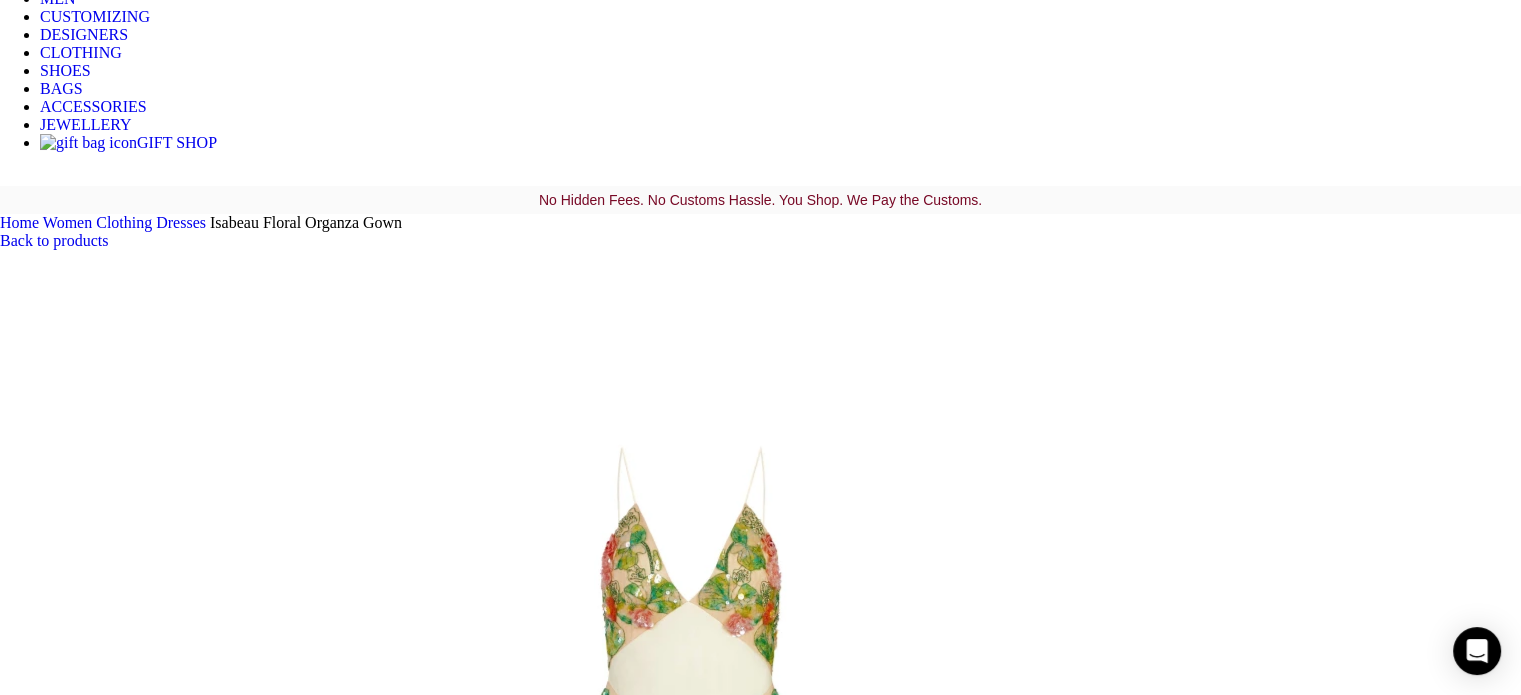 click at bounding box center (28, 18857) 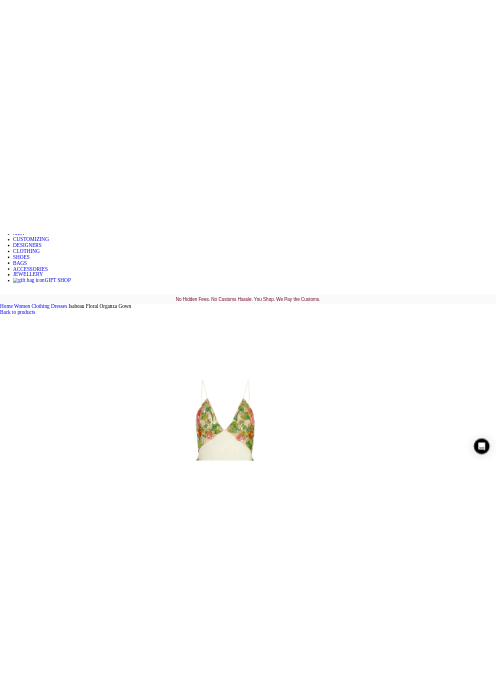 scroll, scrollTop: 0, scrollLeft: 420, axis: horizontal 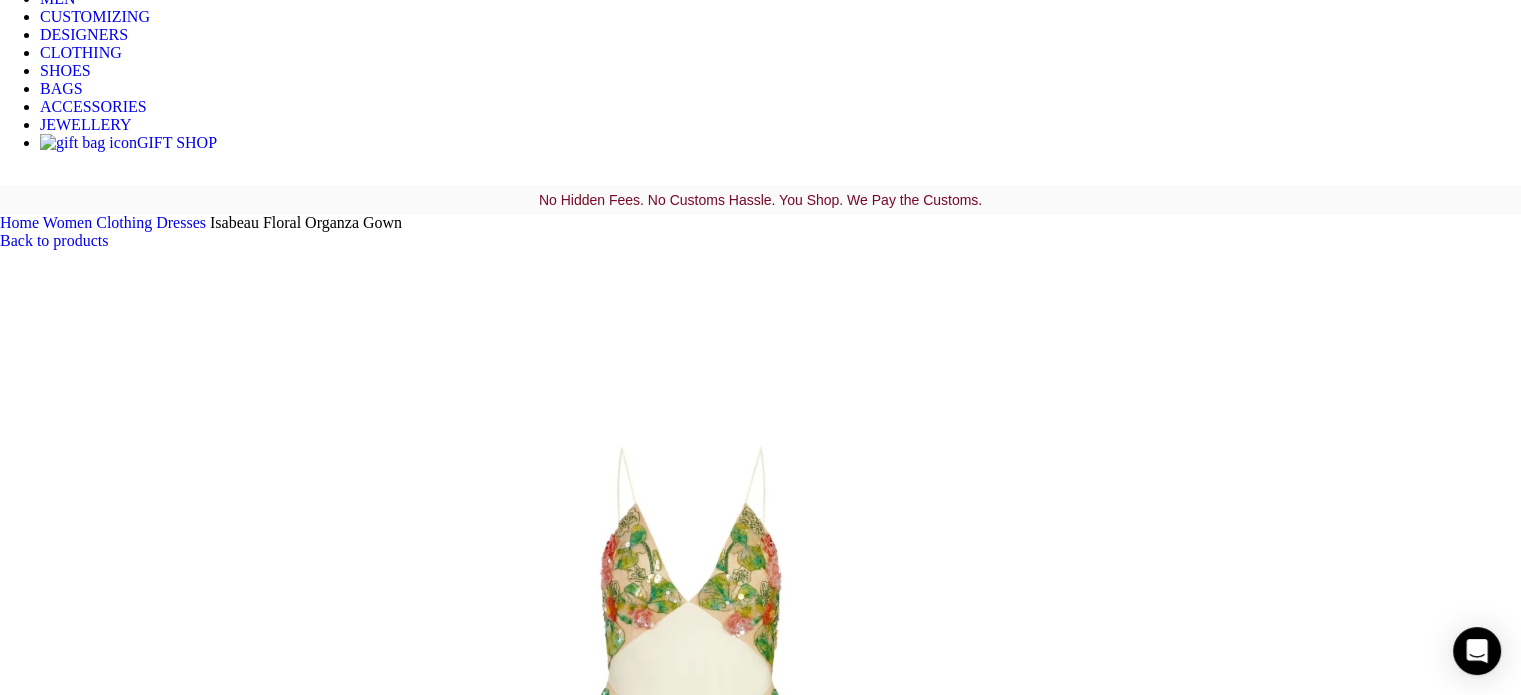 drag, startPoint x: 780, startPoint y: 320, endPoint x: 790, endPoint y: 352, distance: 33.526108 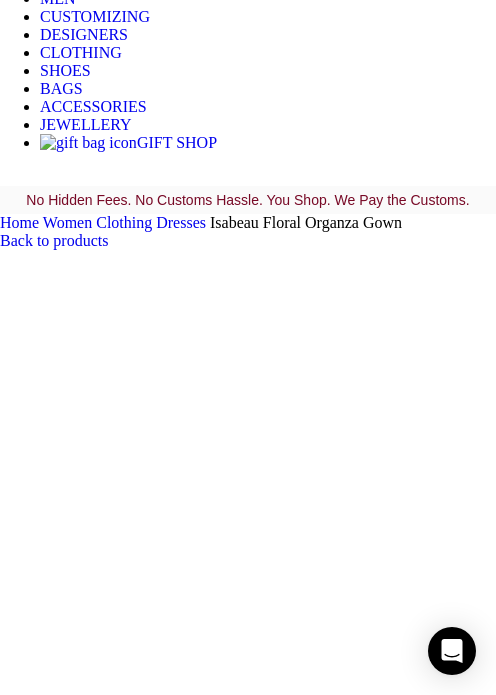 scroll, scrollTop: 0, scrollLeft: 1930, axis: horizontal 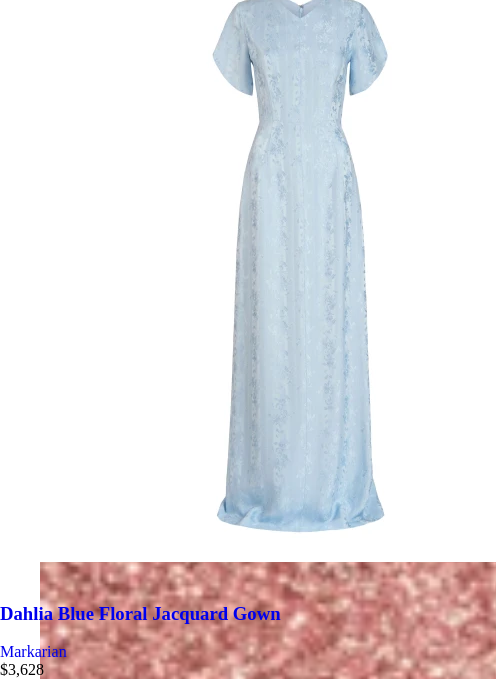 click at bounding box center (300, 23220) 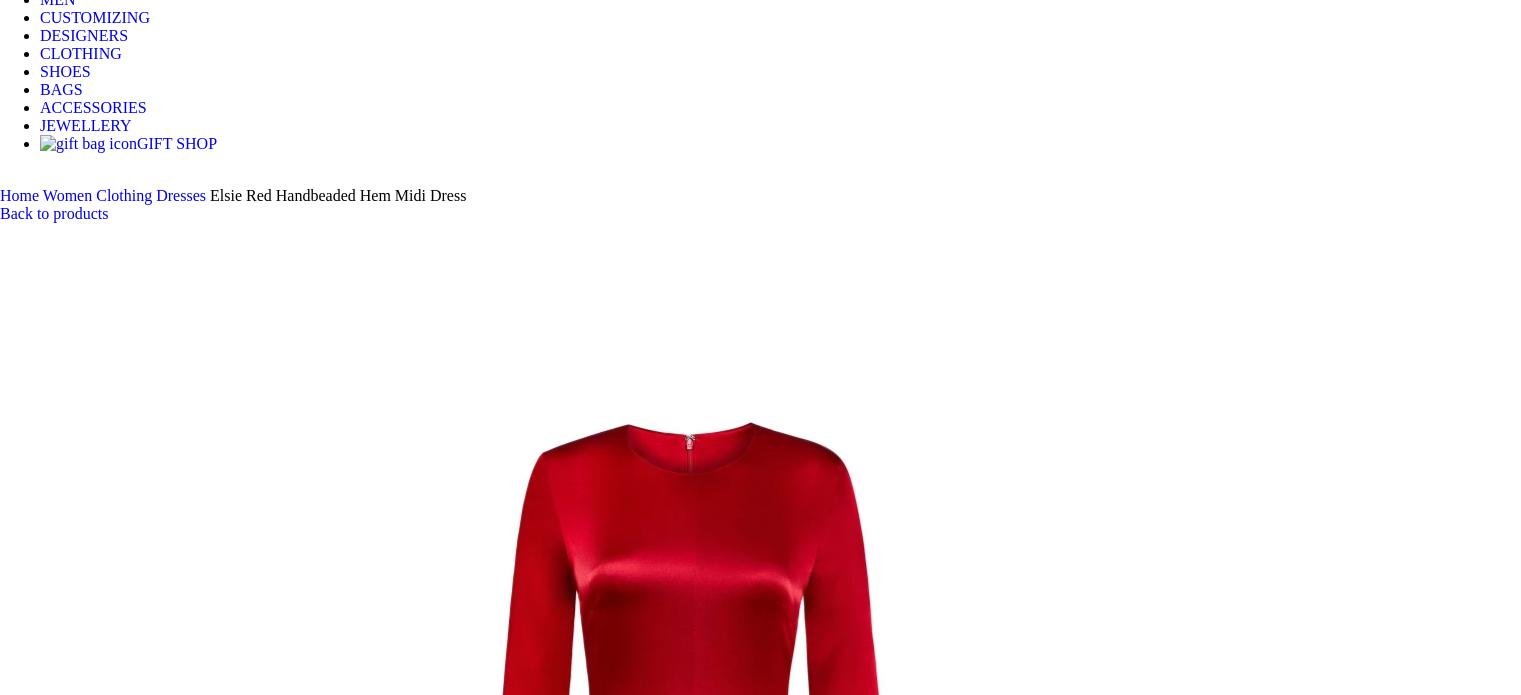 scroll, scrollTop: 400, scrollLeft: 0, axis: vertical 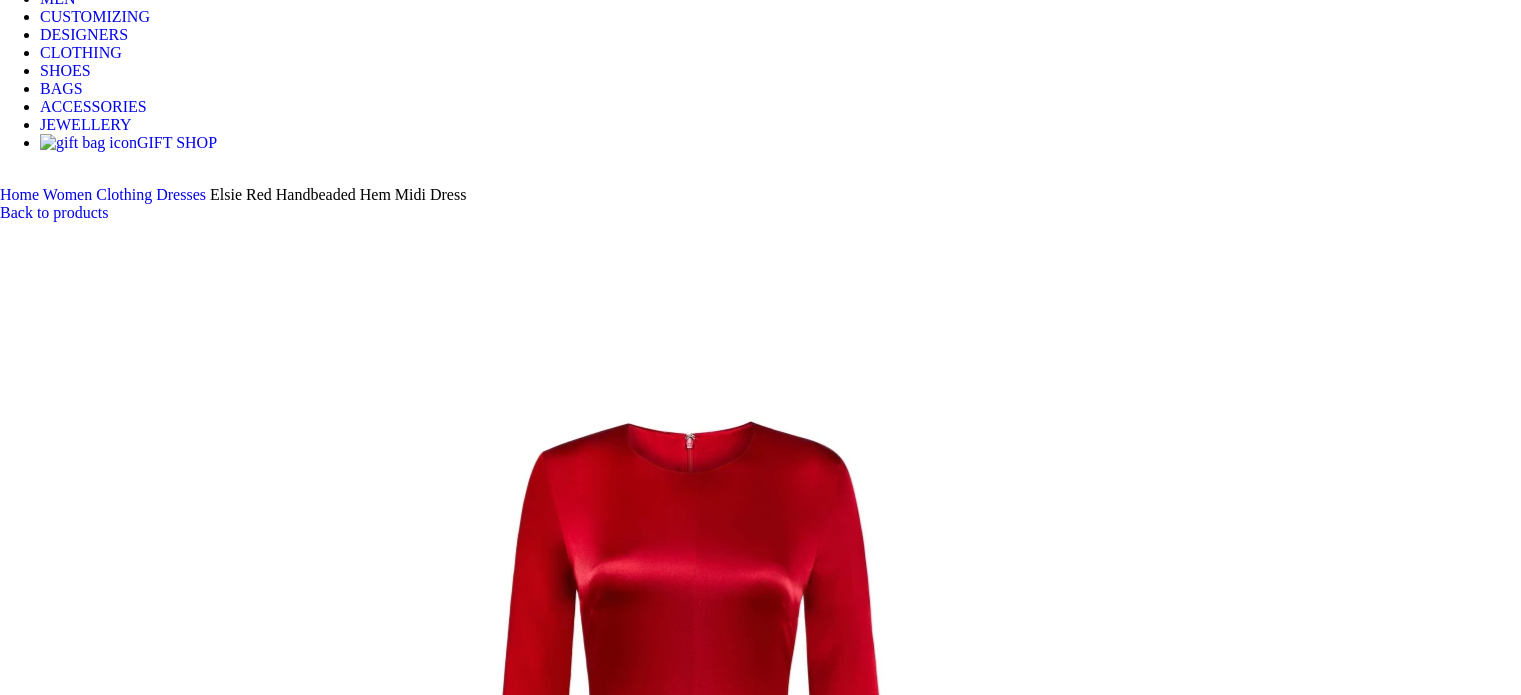 click at bounding box center (310, 9207) 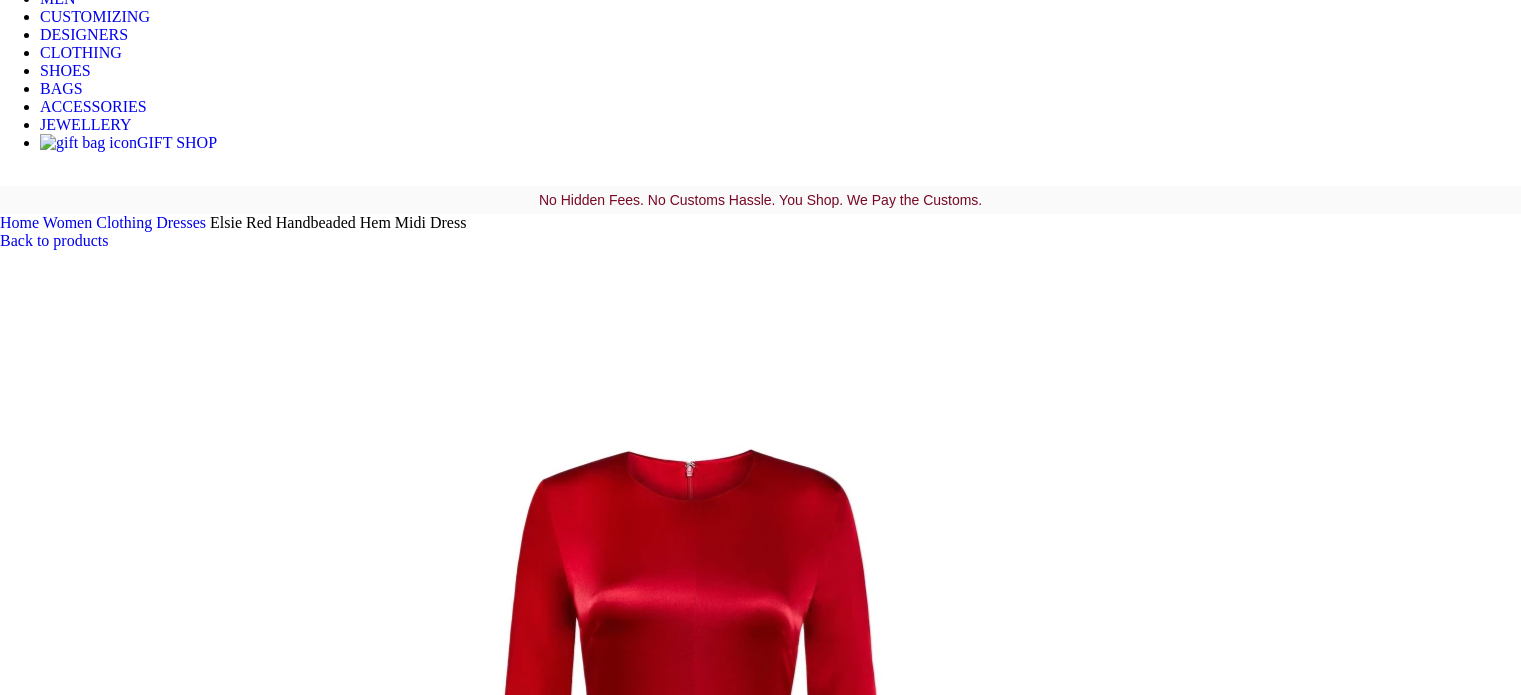 drag, startPoint x: 856, startPoint y: 314, endPoint x: 860, endPoint y: 201, distance: 113.07078 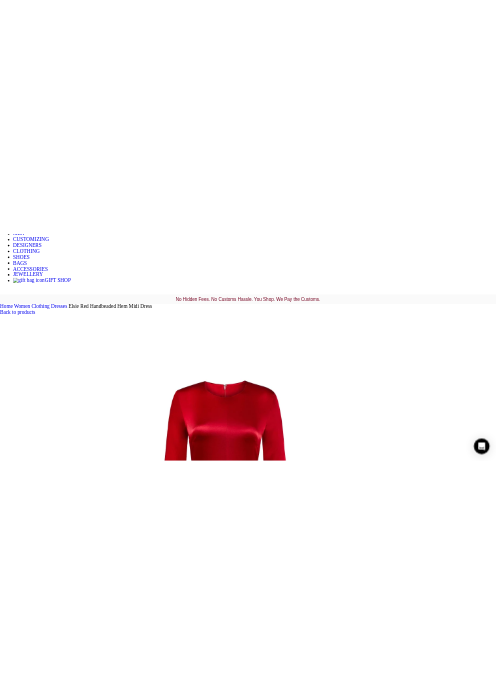 scroll, scrollTop: 0, scrollLeft: 210, axis: horizontal 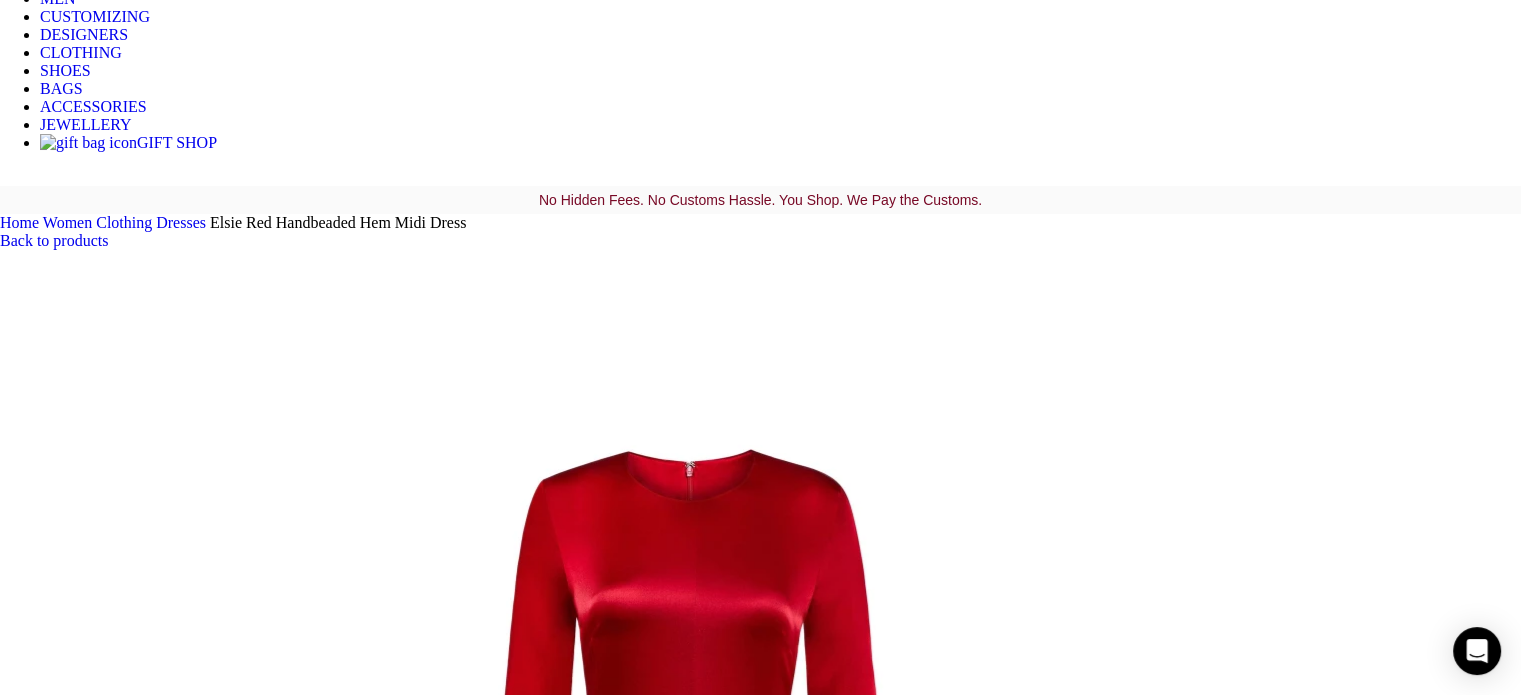 click at bounding box center [761, 17376] 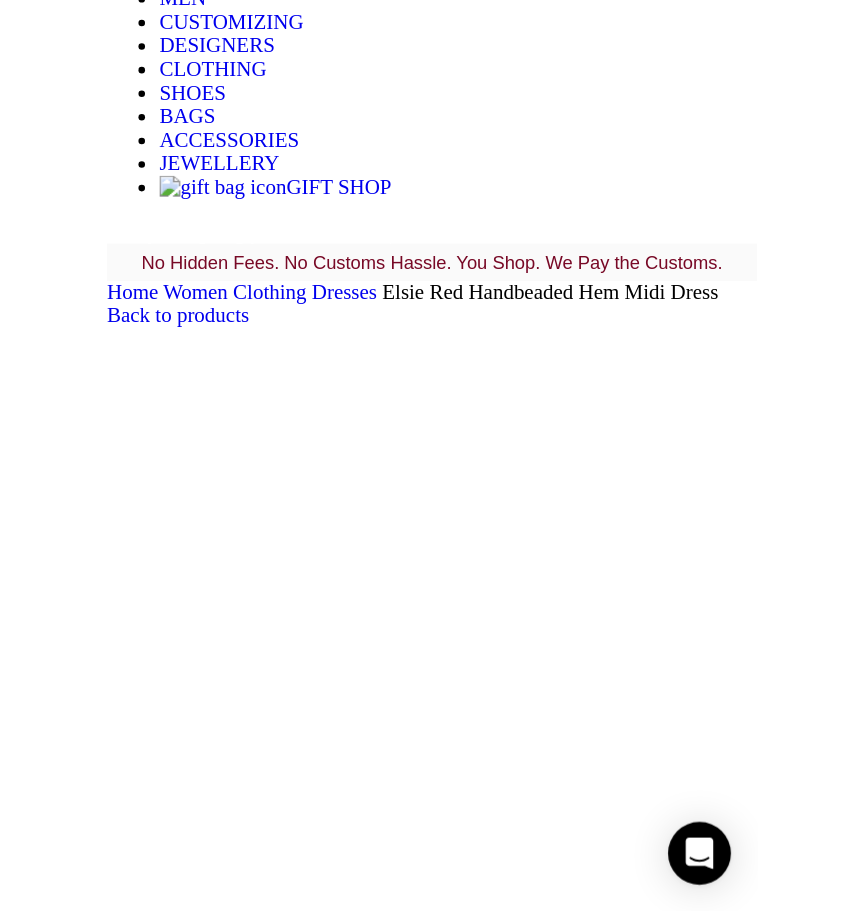 scroll, scrollTop: 0, scrollLeft: 1452, axis: horizontal 